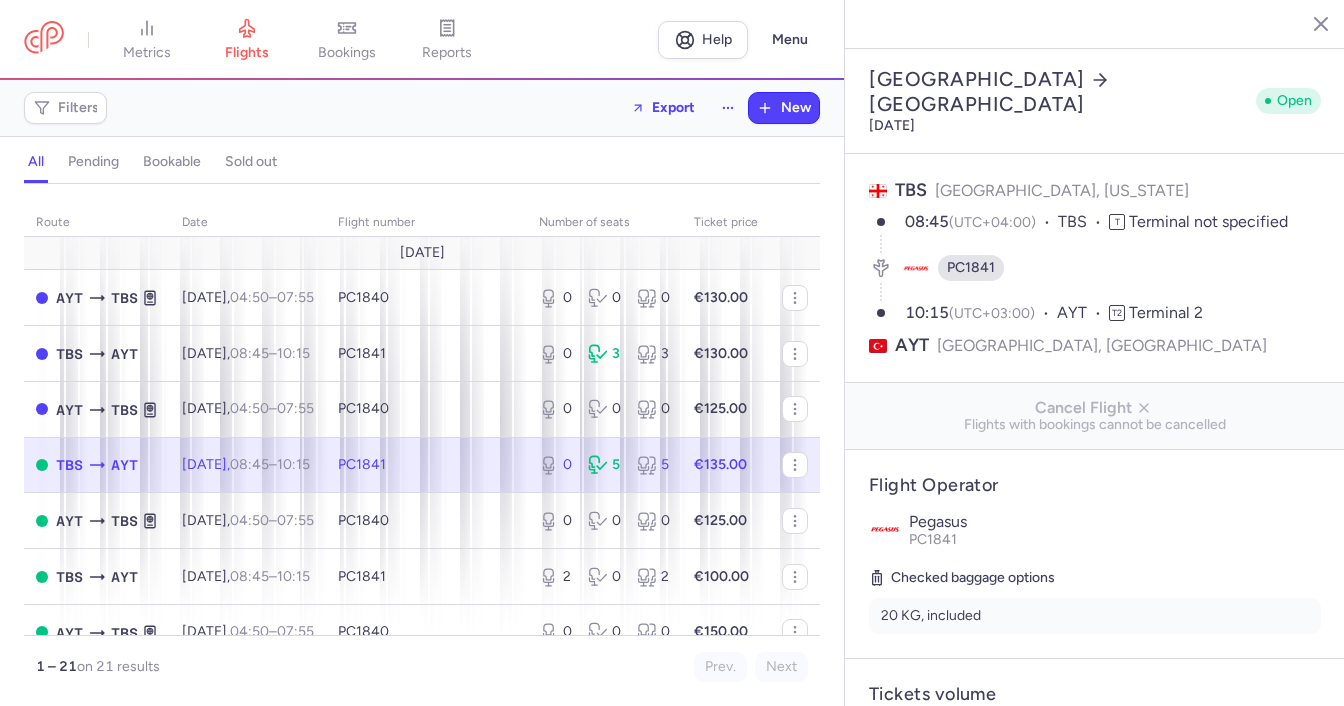 select on "hours" 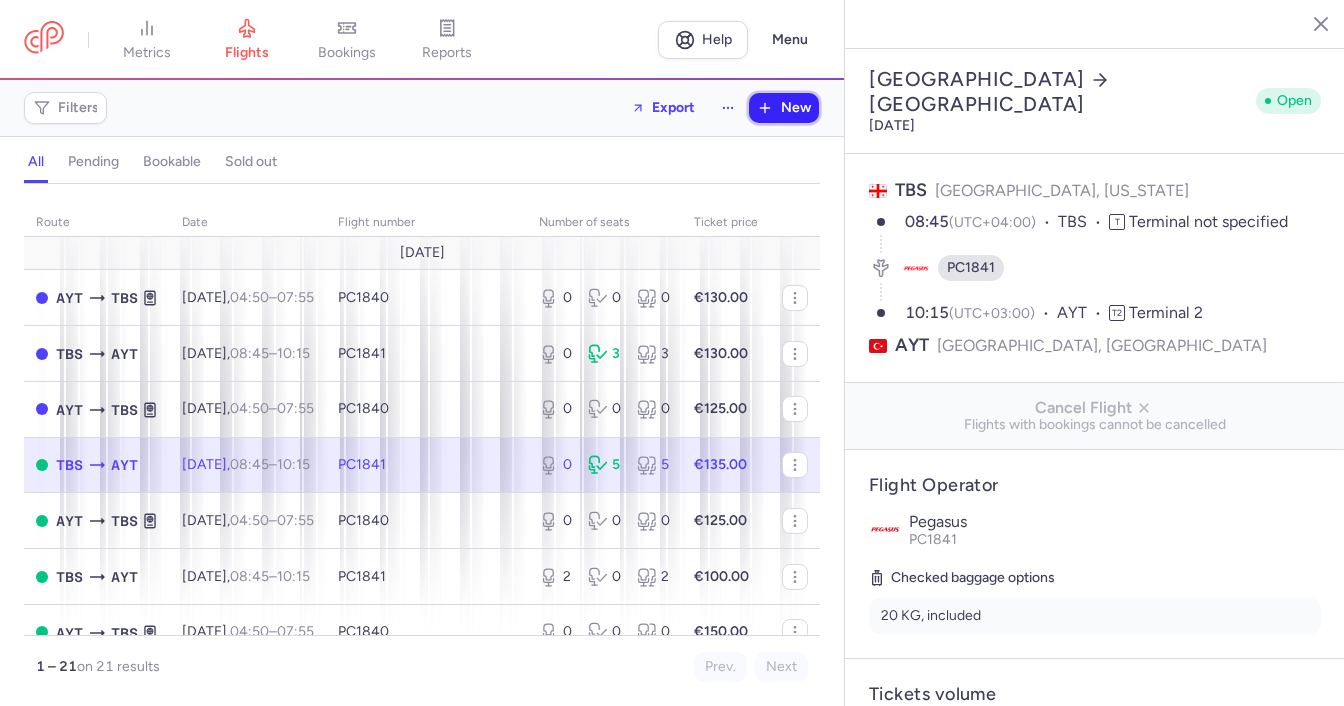 click on "New" at bounding box center [784, 108] 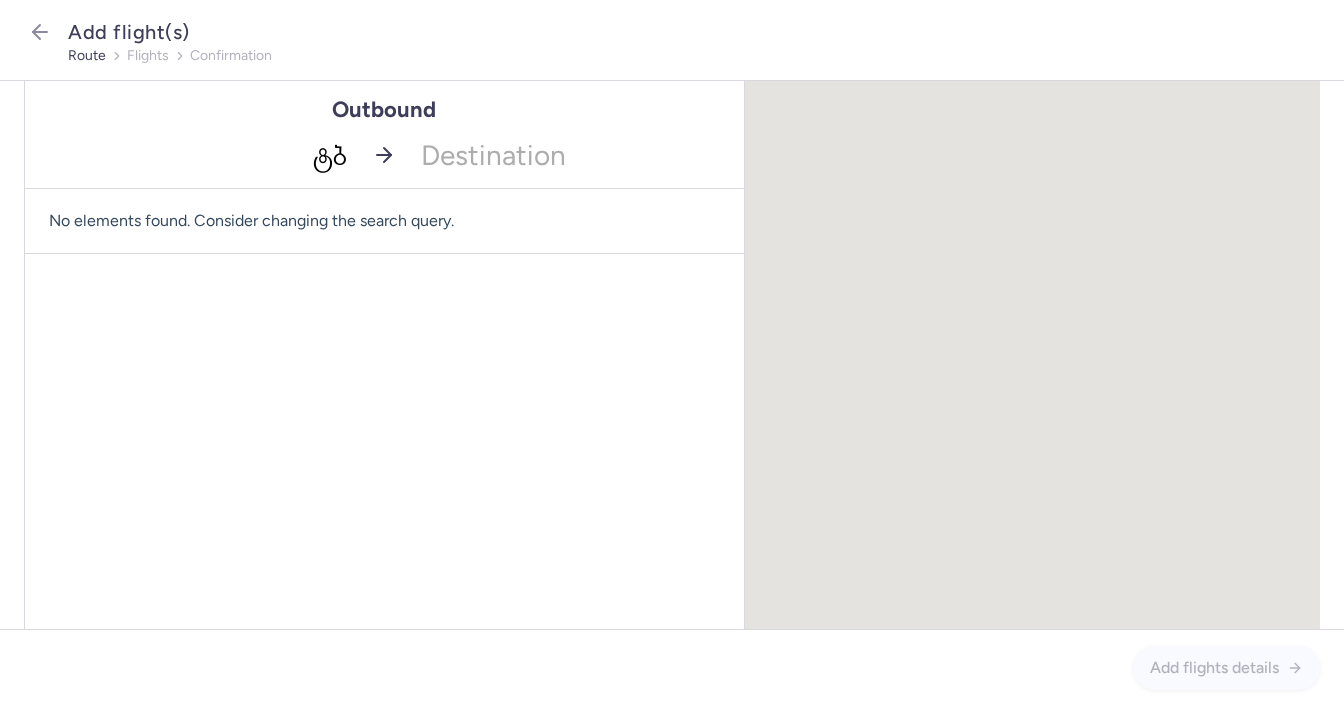 type on "ტ" 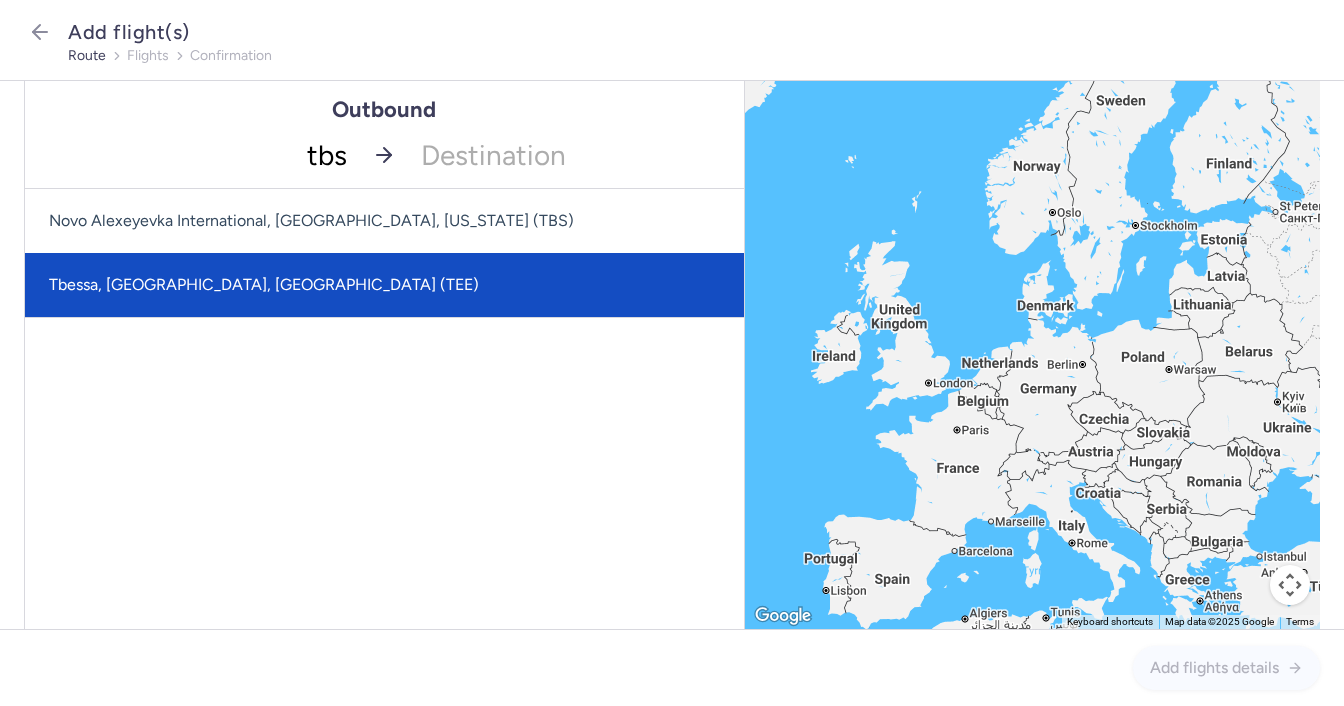 click on "Tbessa, [GEOGRAPHIC_DATA], [GEOGRAPHIC_DATA] (TEE)" 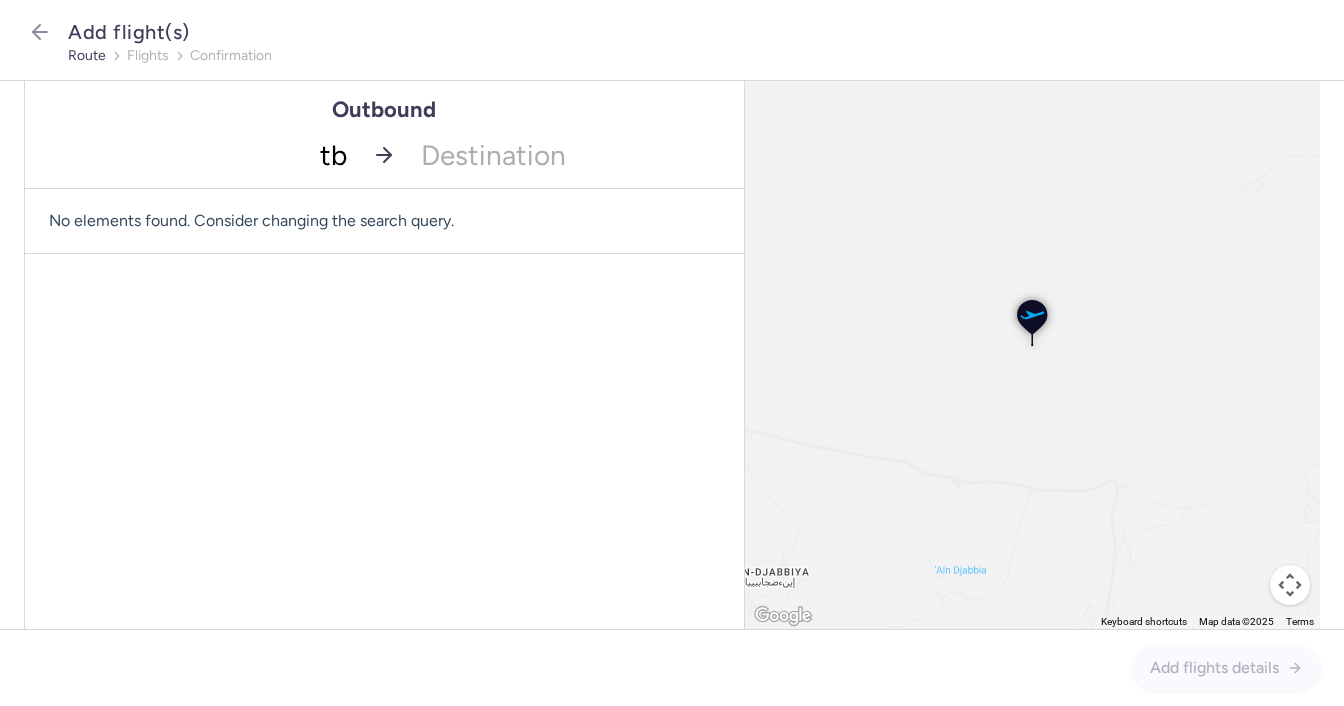 type on "tbs" 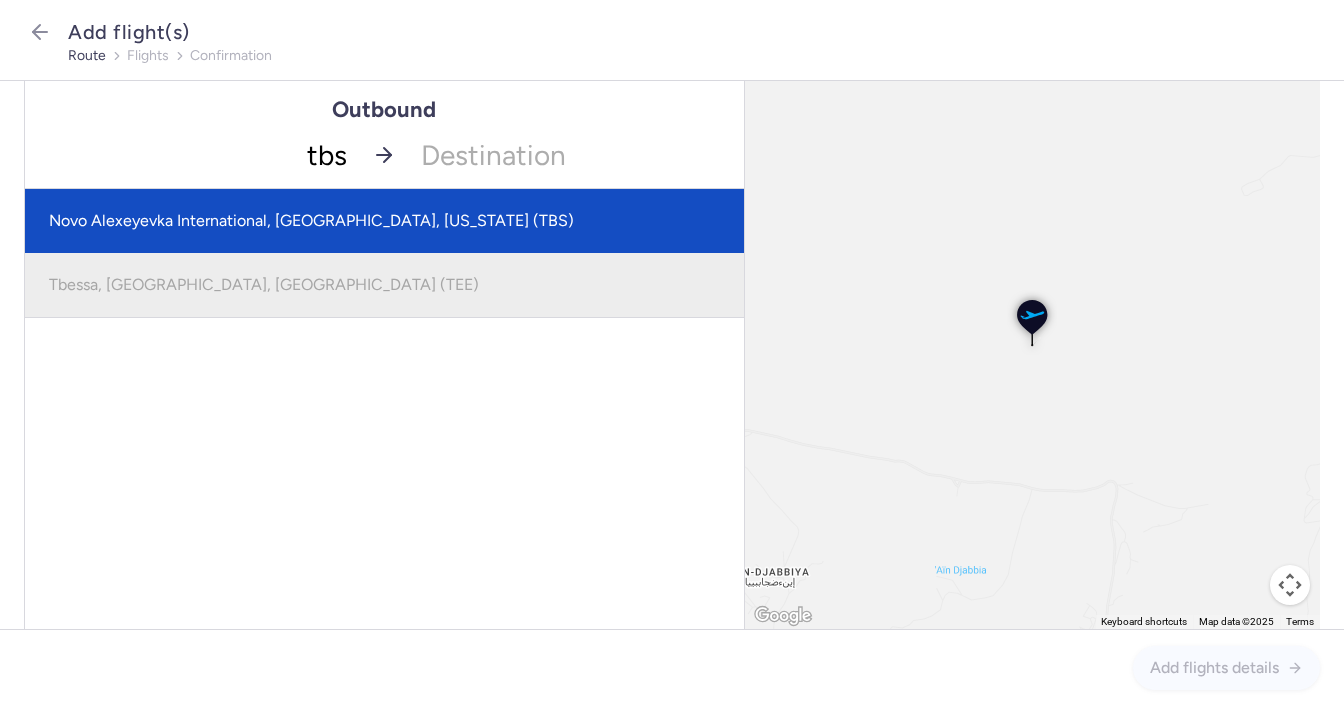 click on "Novo Alexeyevka International, [GEOGRAPHIC_DATA], [US_STATE] (TBS)" 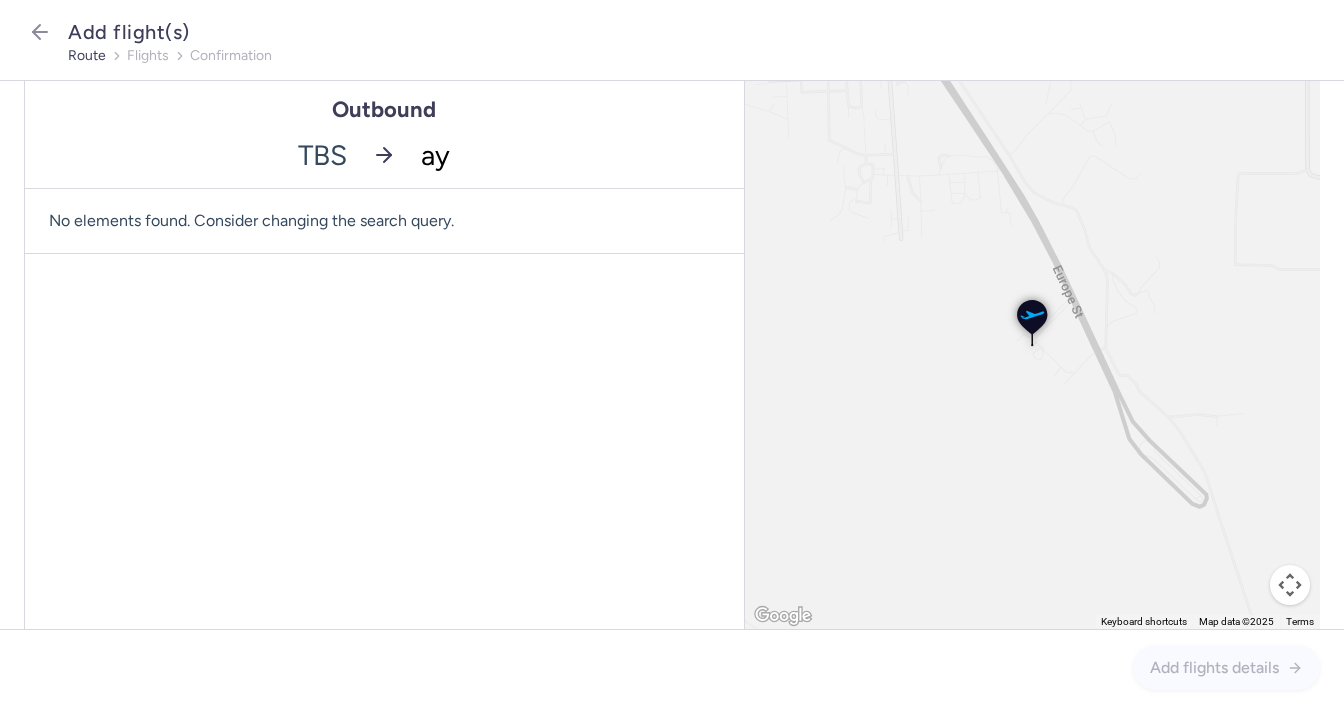 type on "ayt" 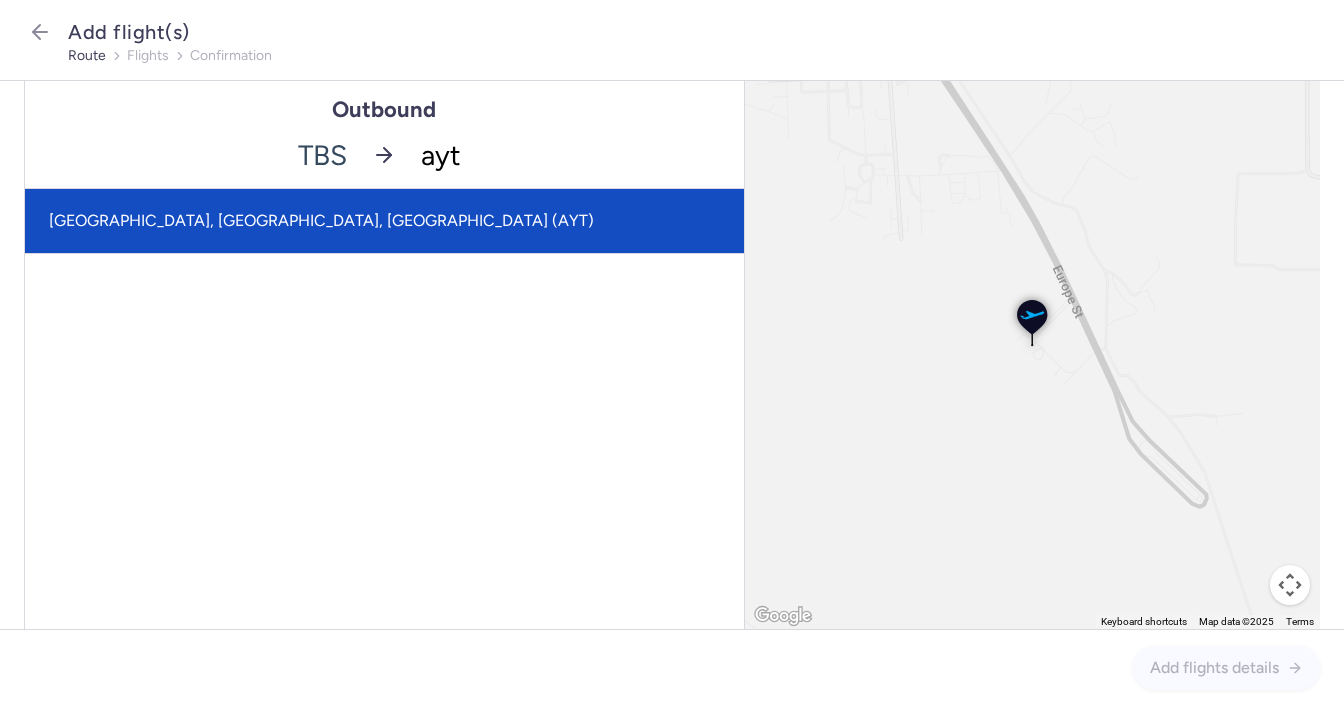 click on "[GEOGRAPHIC_DATA], [GEOGRAPHIC_DATA], [GEOGRAPHIC_DATA] (AYT)" 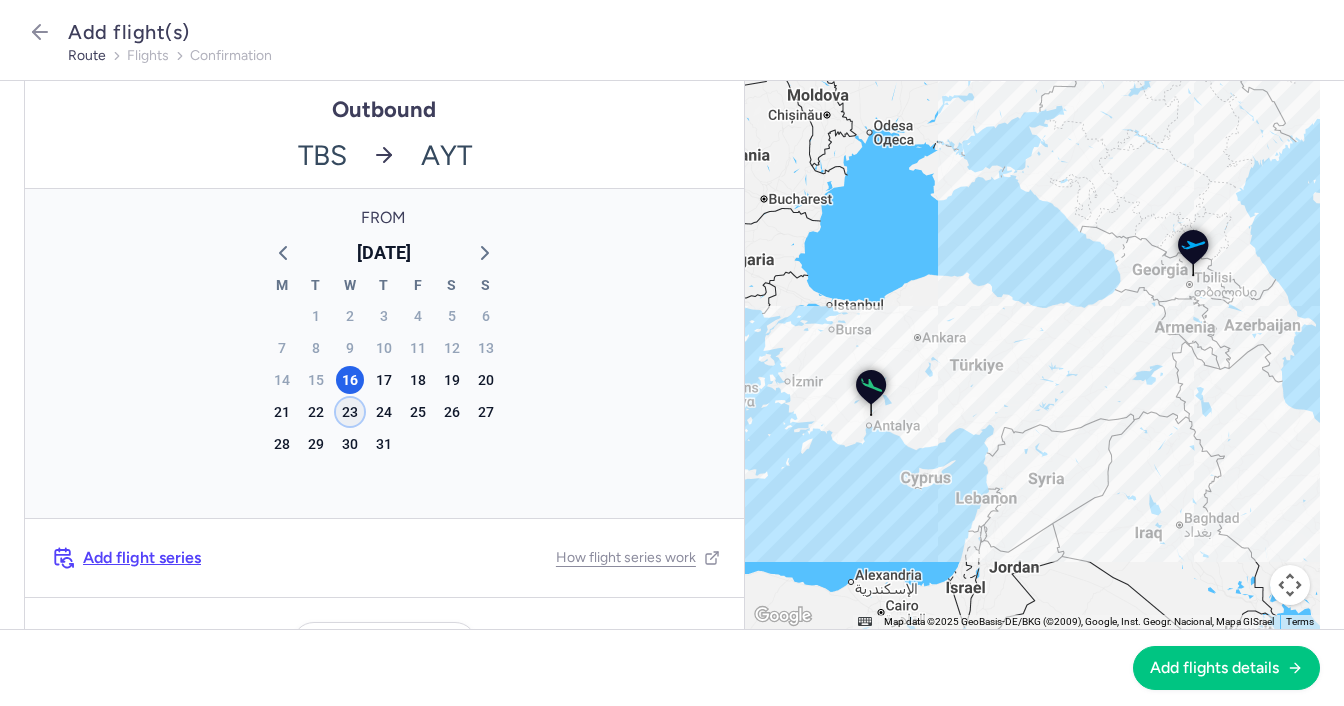 click on "23" 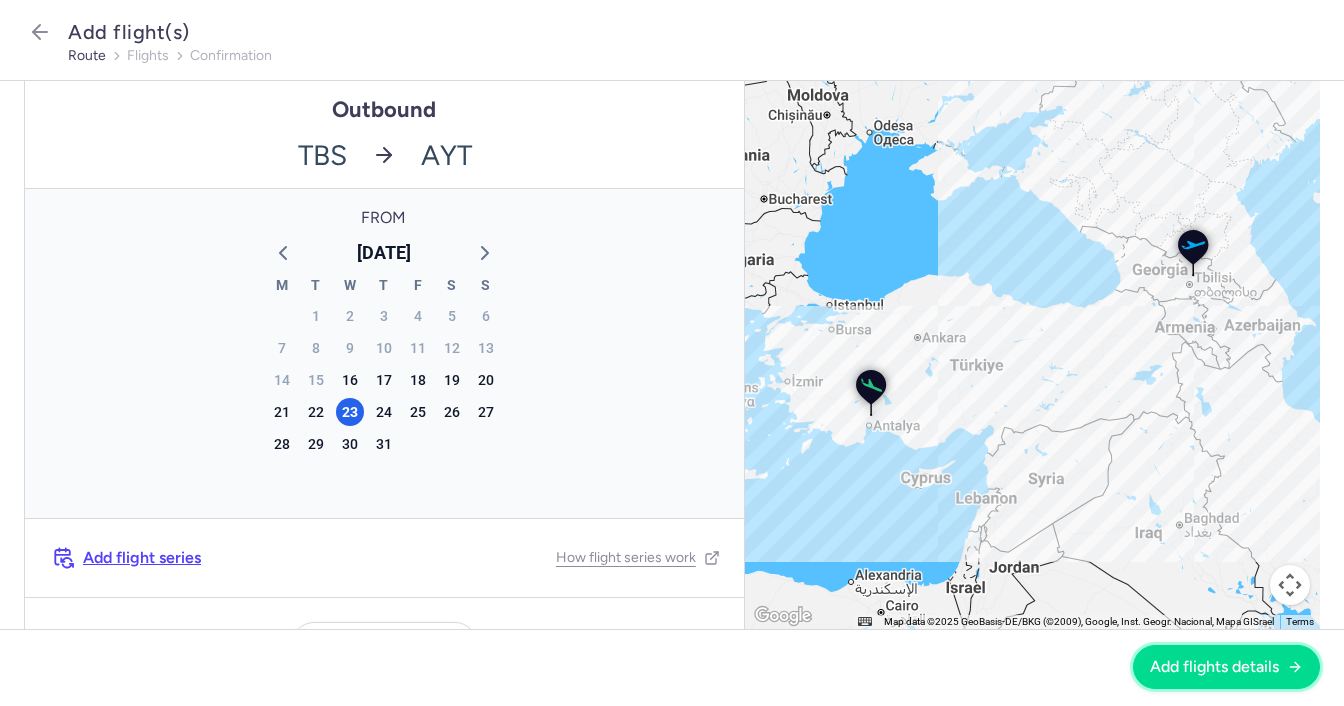 click on "Add flights details" at bounding box center [1214, 667] 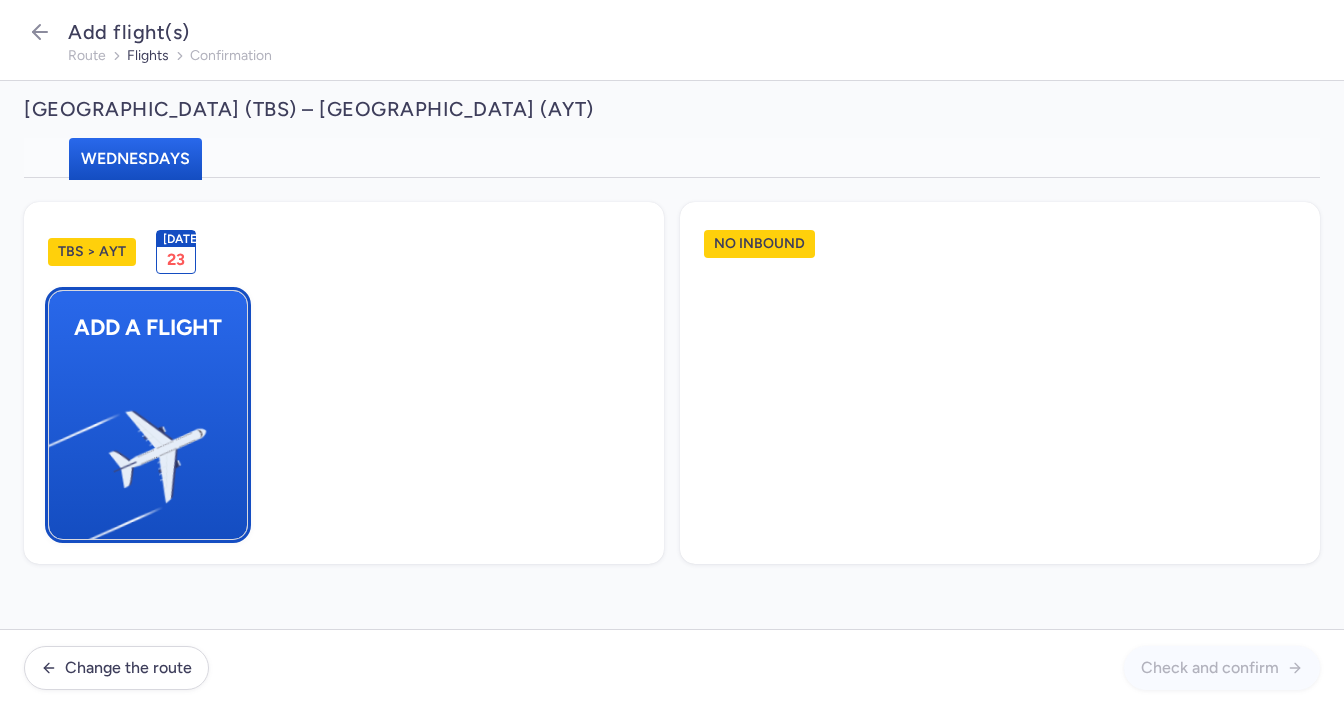 click at bounding box center [59, 448] 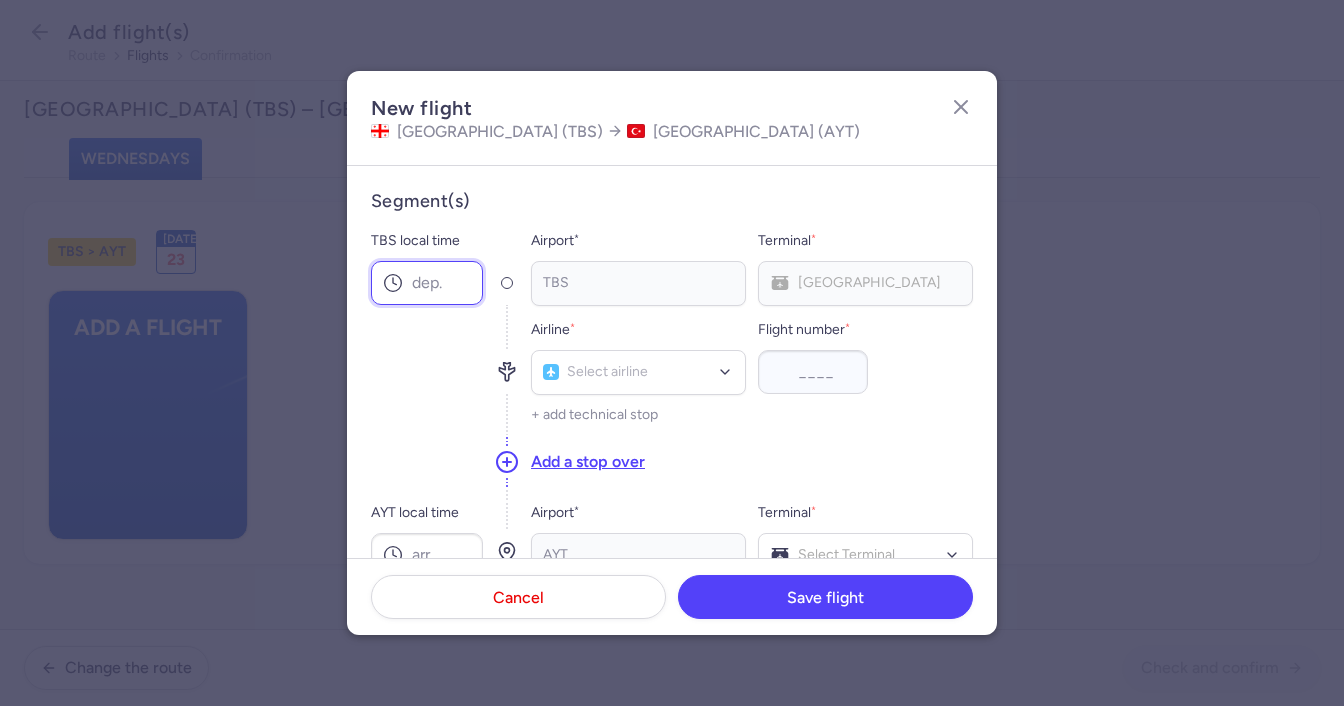 click on "TBS local time" at bounding box center (427, 283) 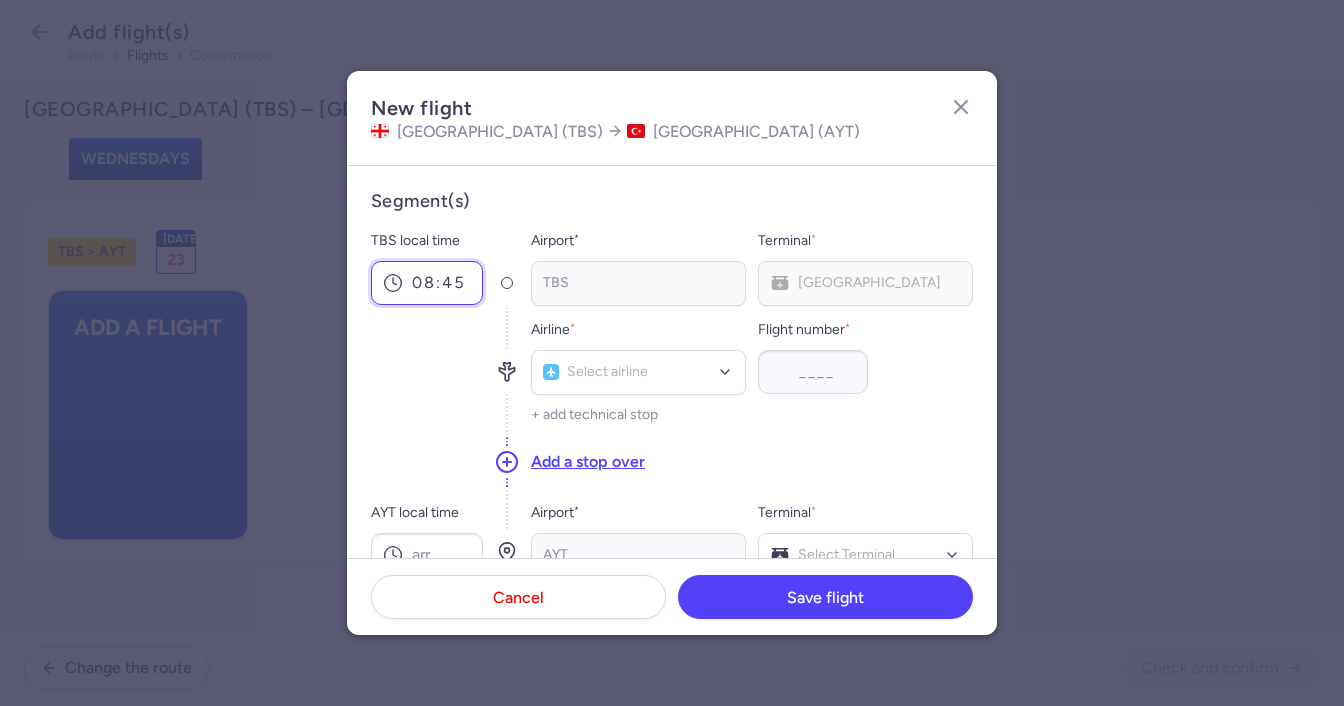 type on "08:45" 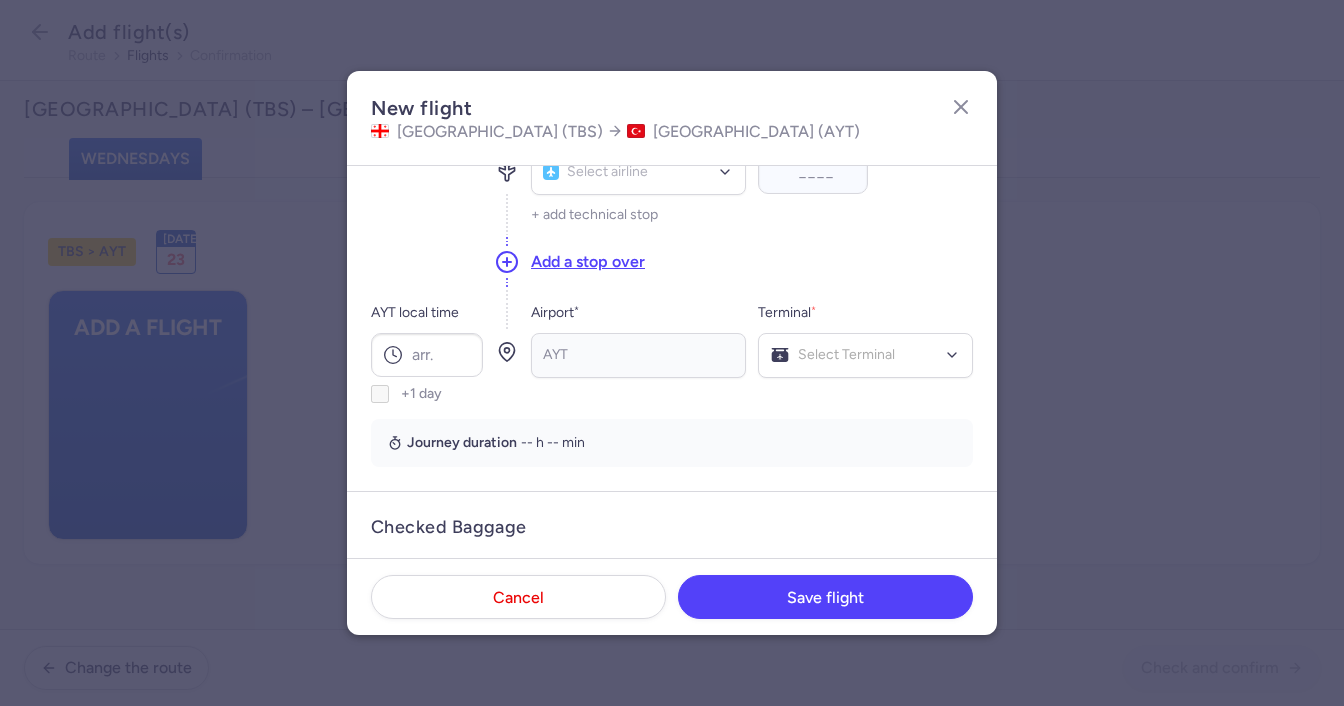 scroll, scrollTop: 0, scrollLeft: 0, axis: both 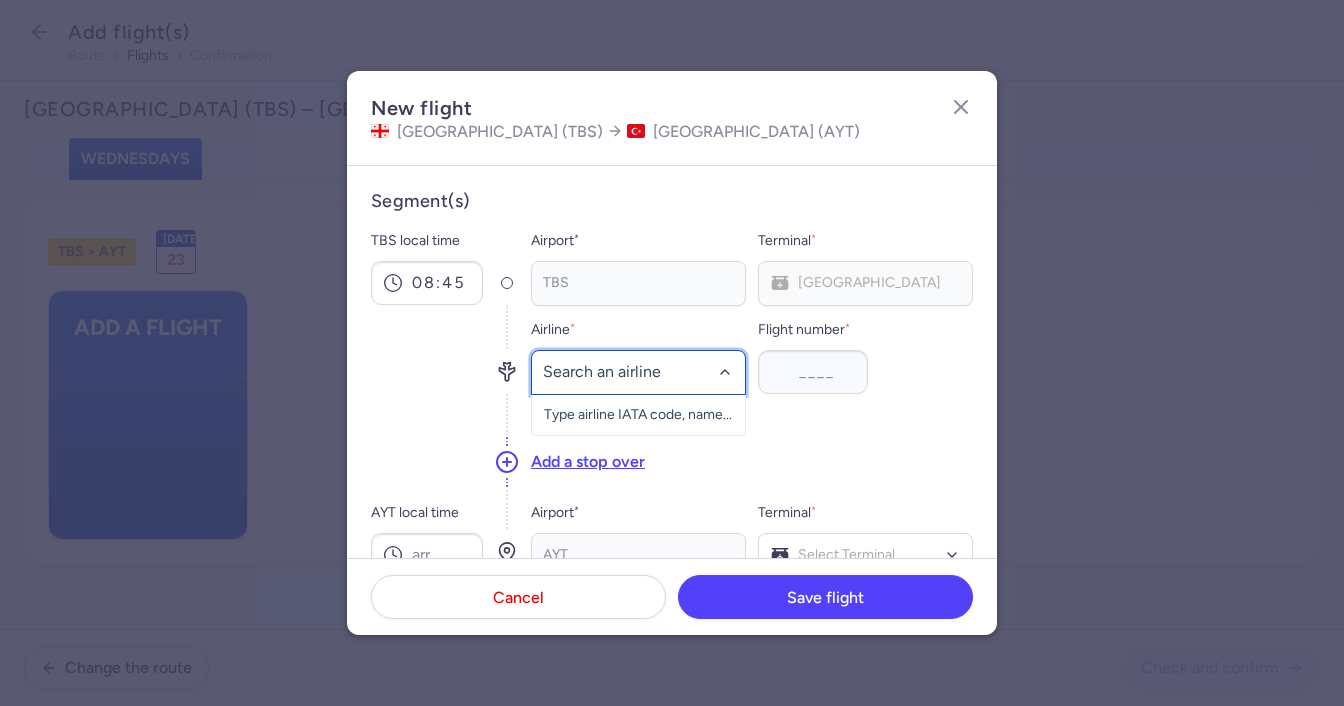 drag, startPoint x: 639, startPoint y: 373, endPoint x: 662, endPoint y: 365, distance: 24.351591 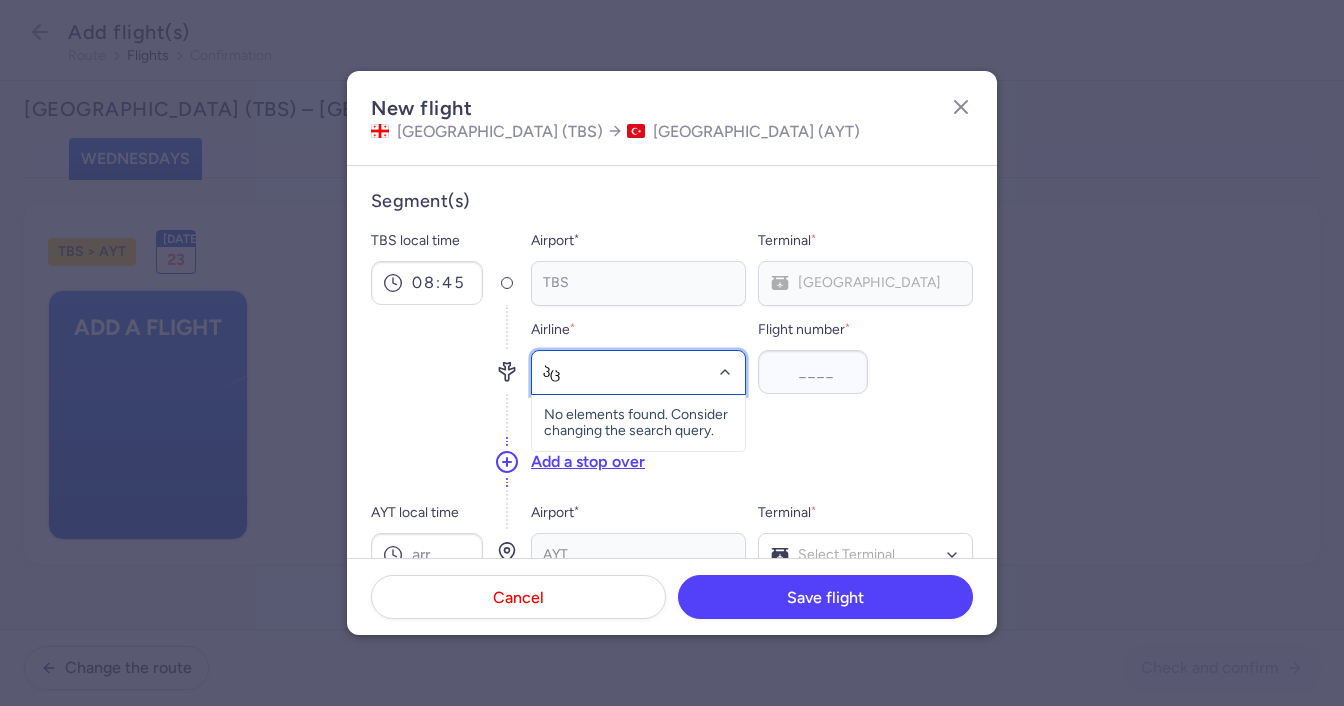 type on "პ" 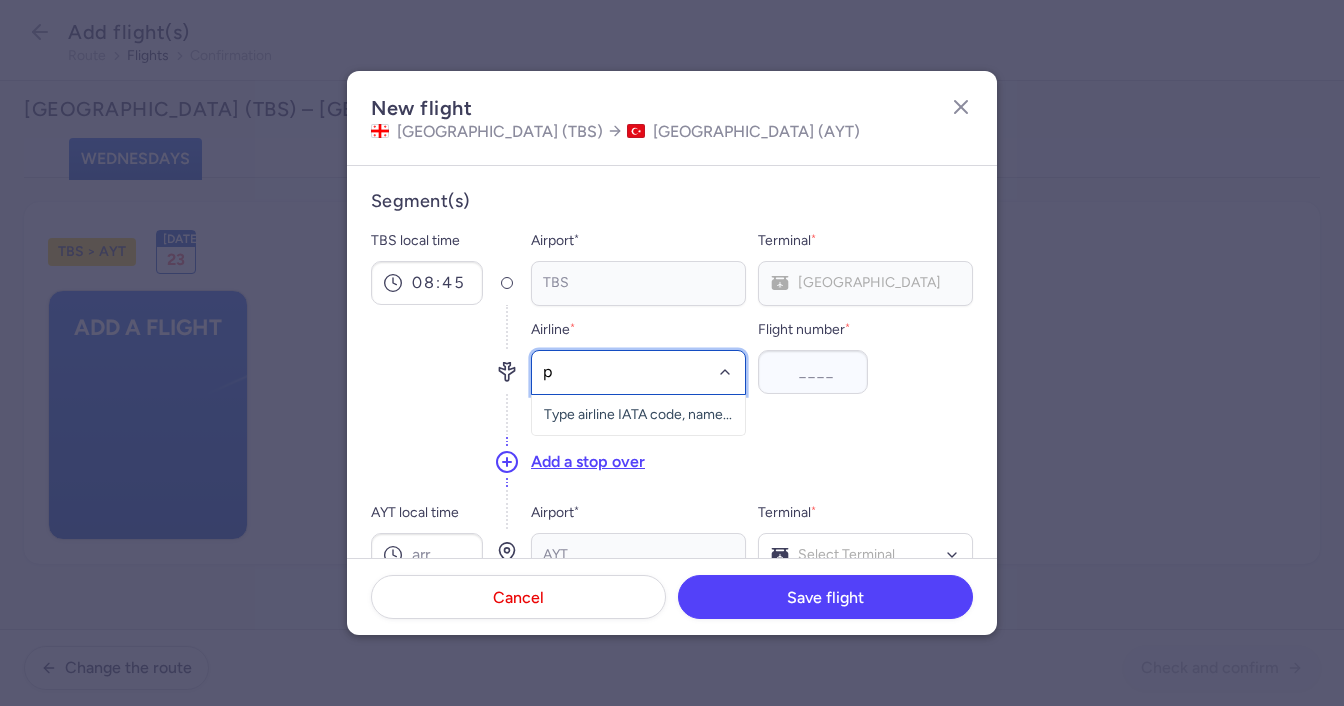 type on "pc" 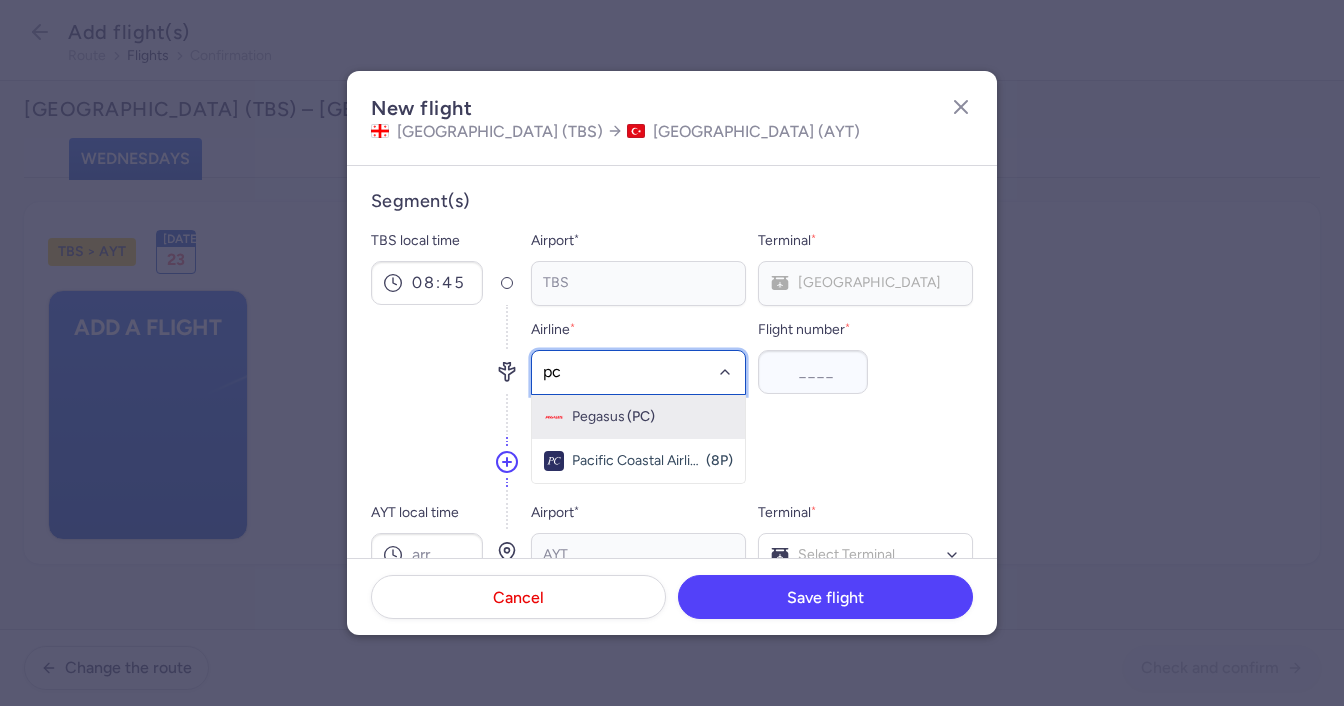 click on "Pegasus" at bounding box center [598, 417] 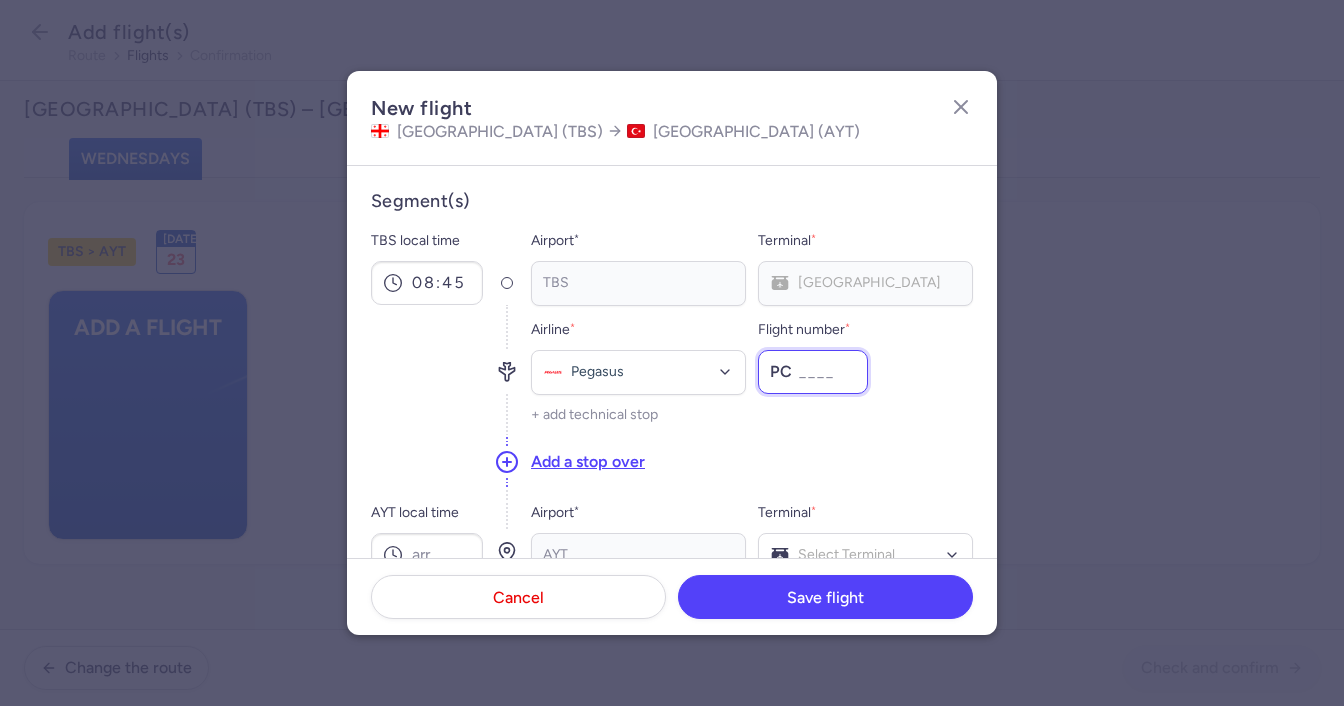 paste on "1841" 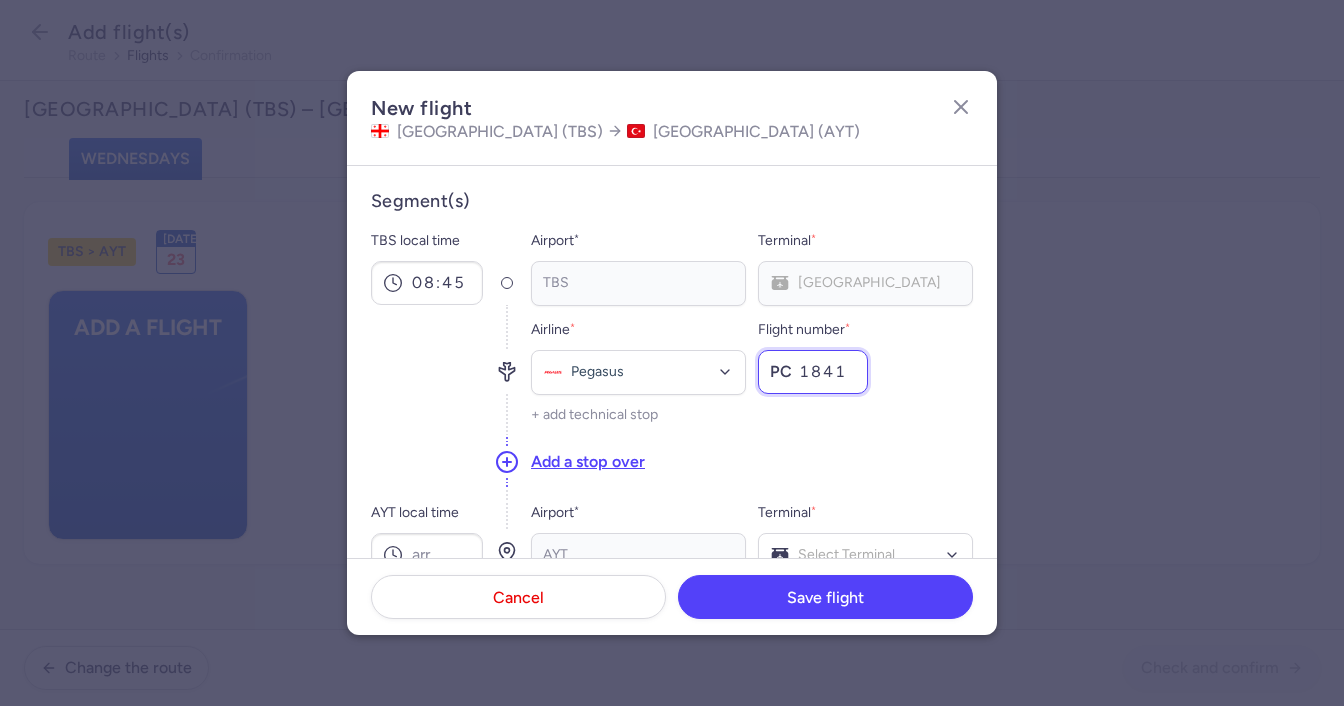 scroll, scrollTop: 100, scrollLeft: 0, axis: vertical 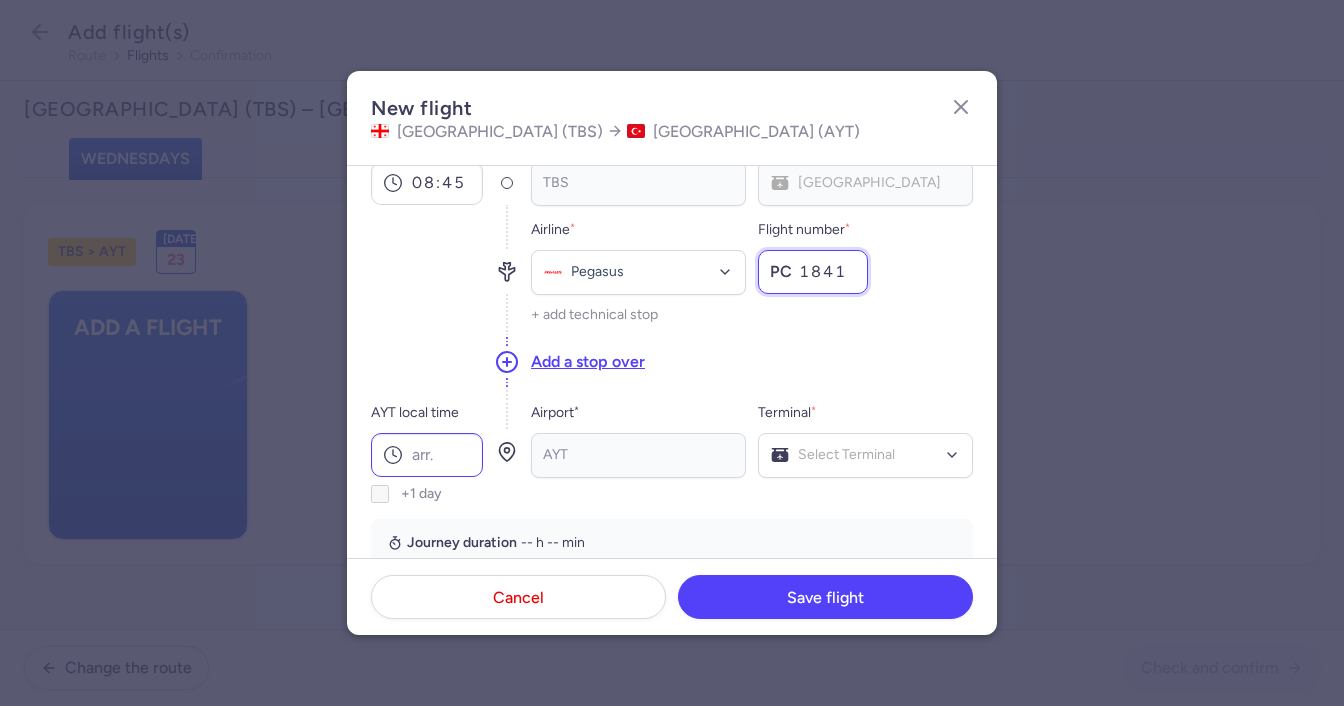 type on "1841" 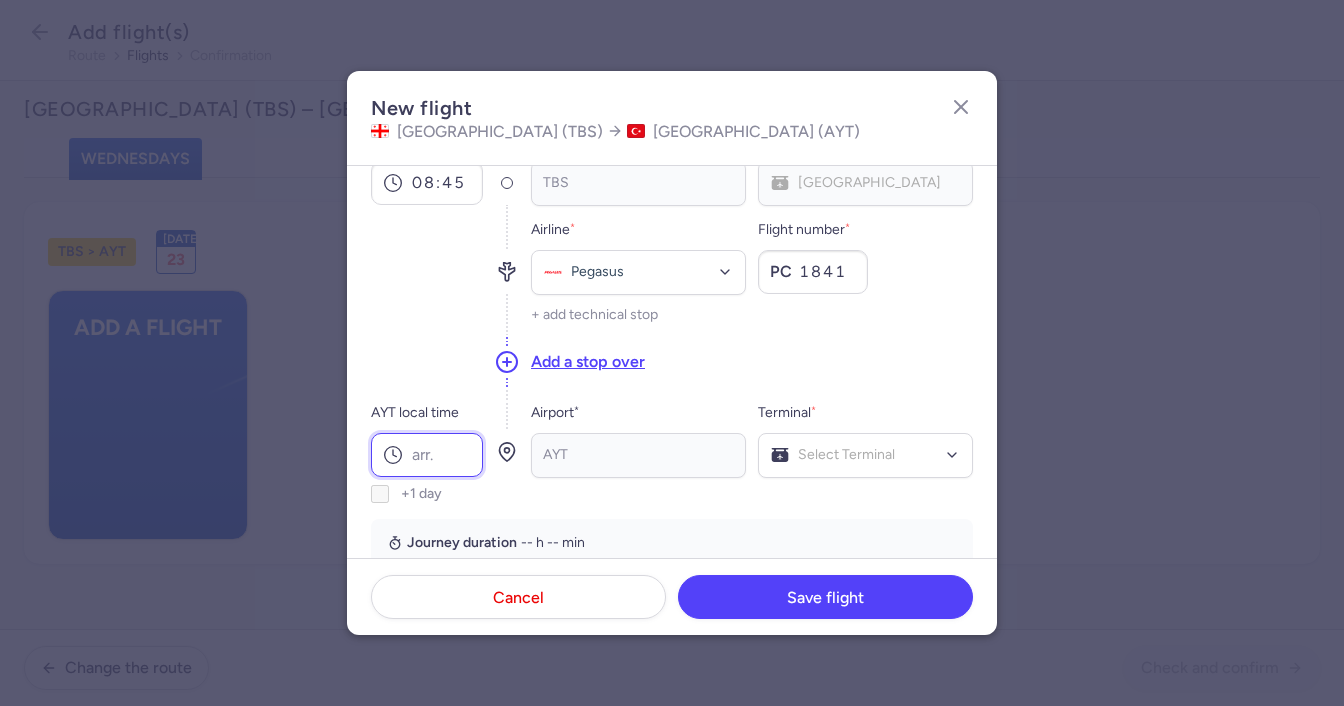 click on "AYT local time" at bounding box center [427, 455] 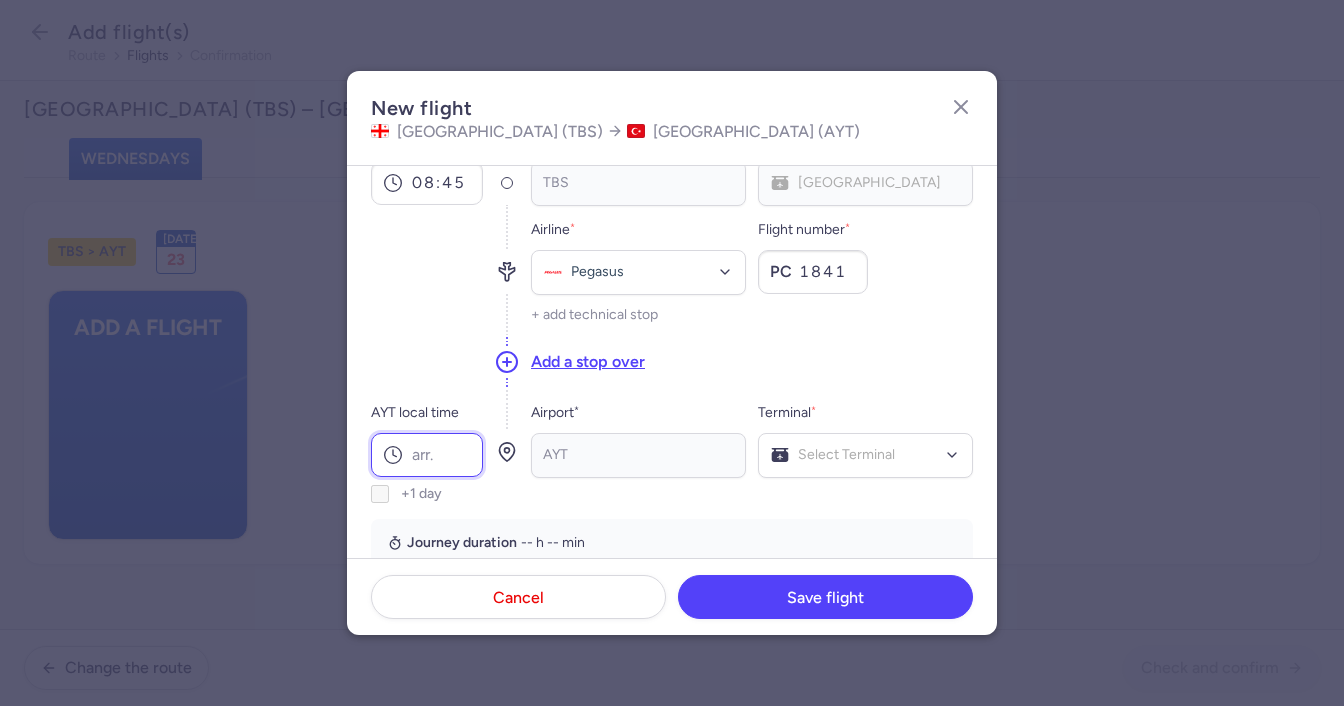 paste on "10:15" 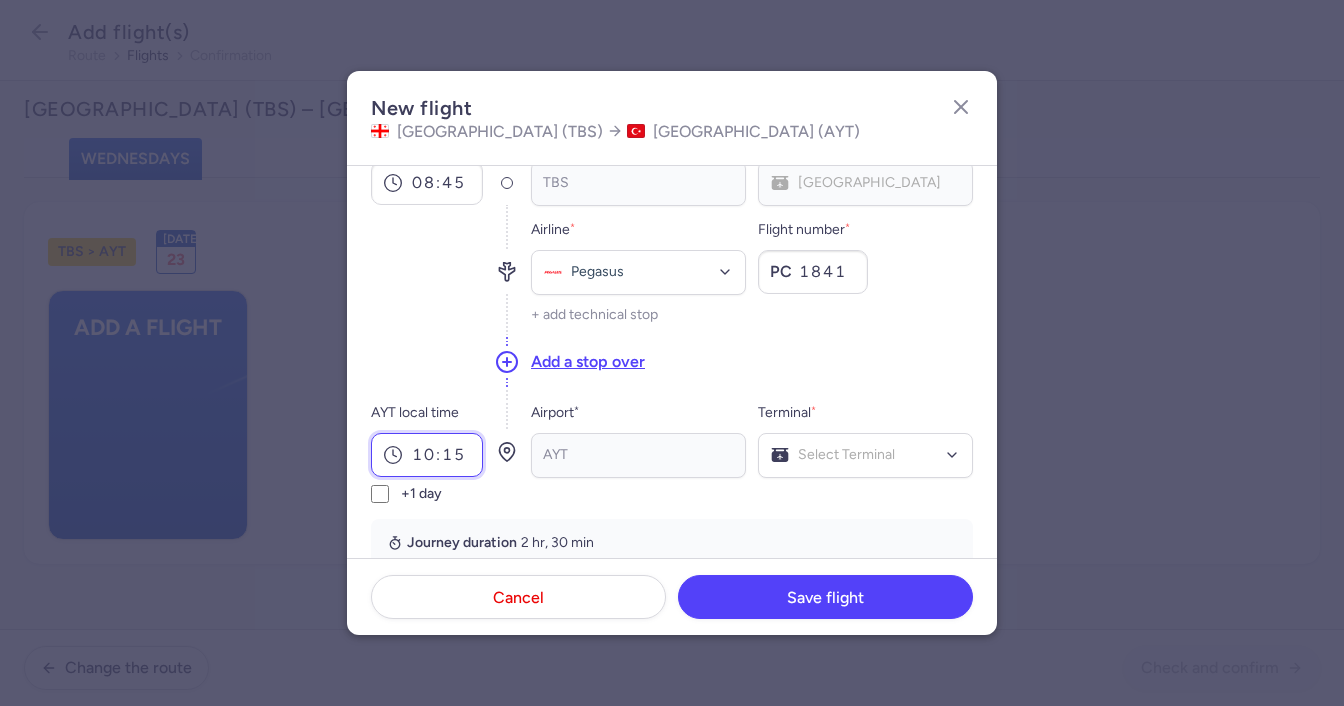scroll, scrollTop: 0, scrollLeft: 0, axis: both 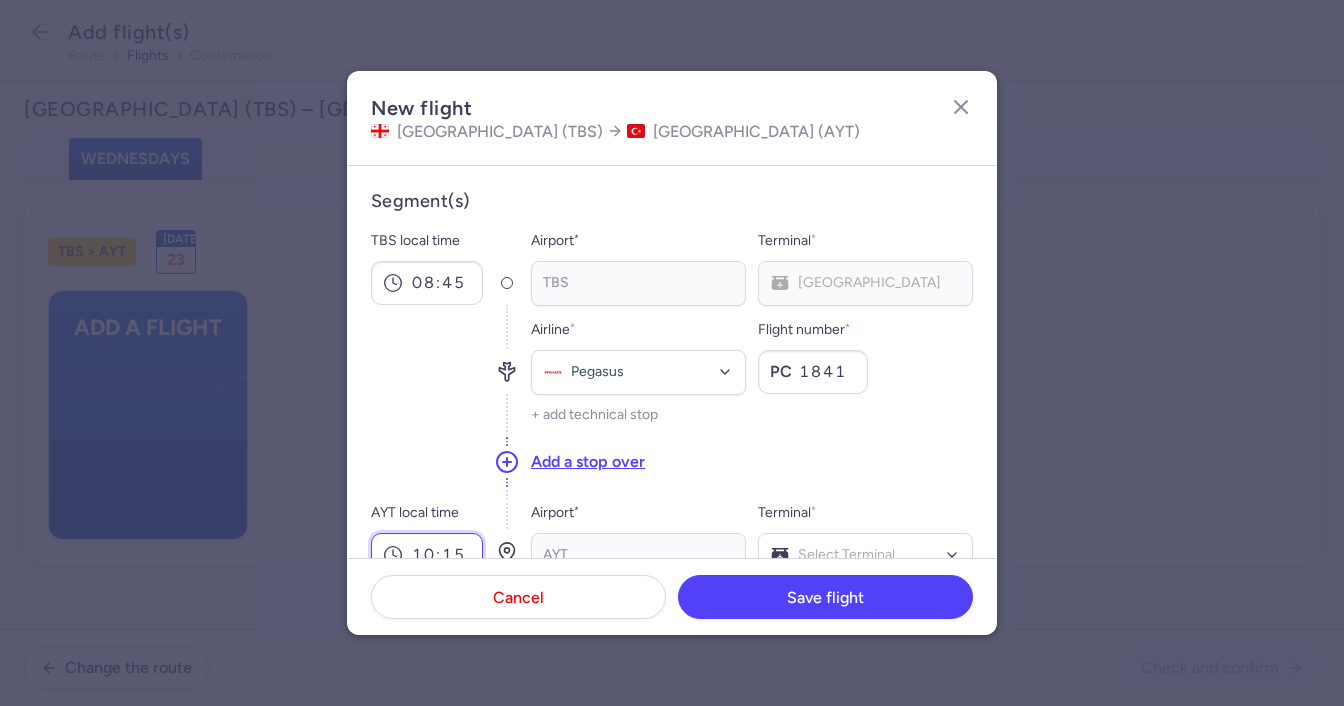 type on "10:15" 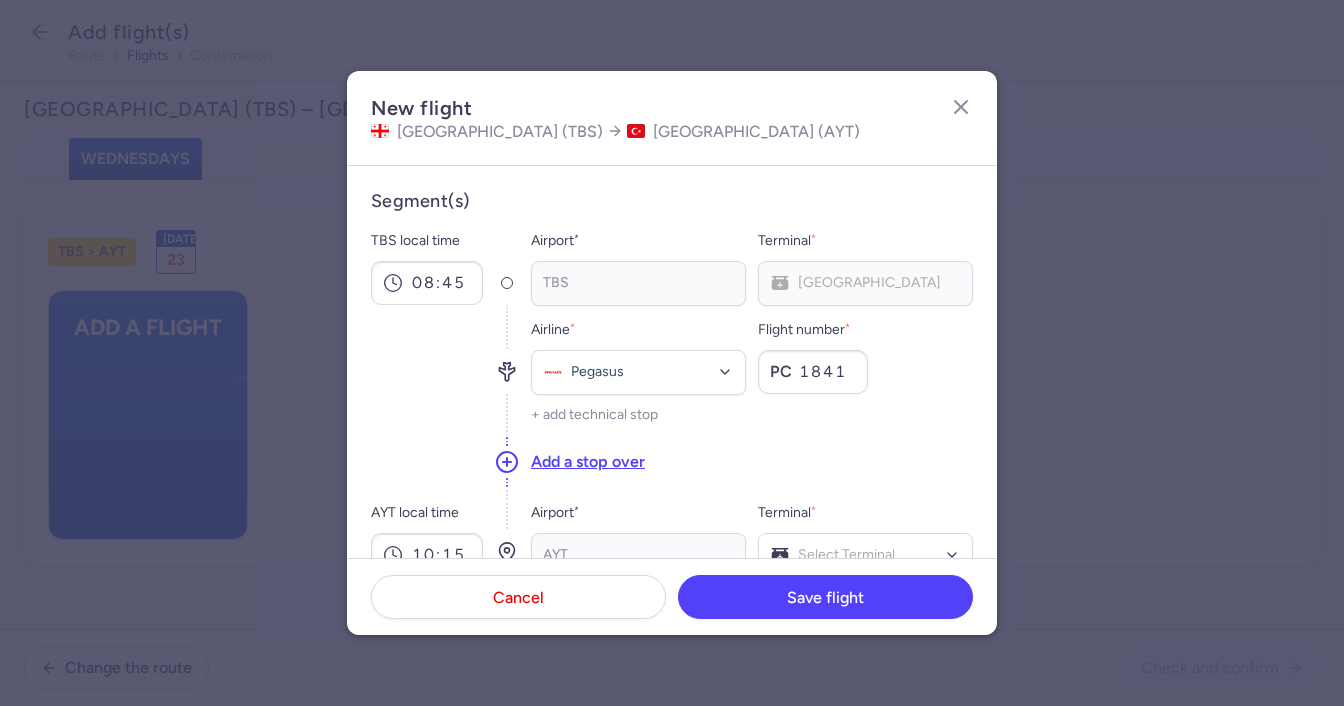 click on "TBS Main Terminal No elements found. Consider changing the search query. List is empty." 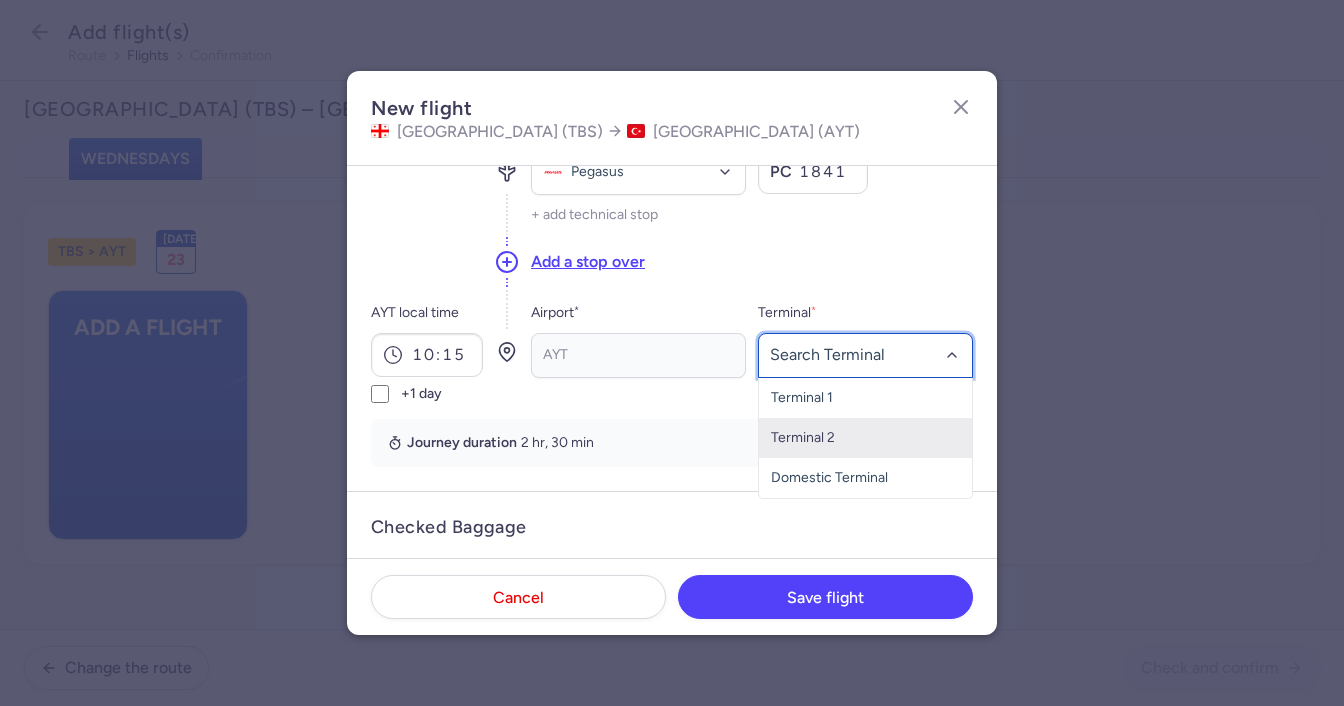click on "Terminal 2" 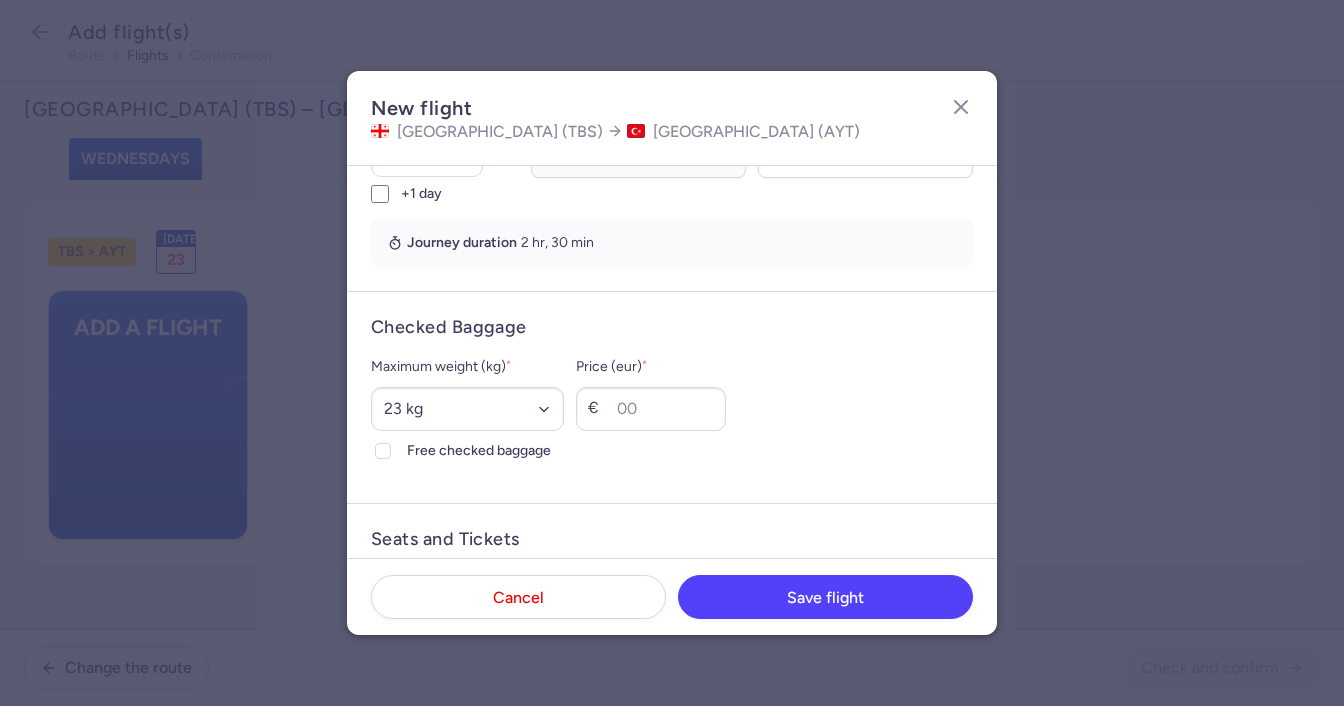 scroll, scrollTop: 500, scrollLeft: 0, axis: vertical 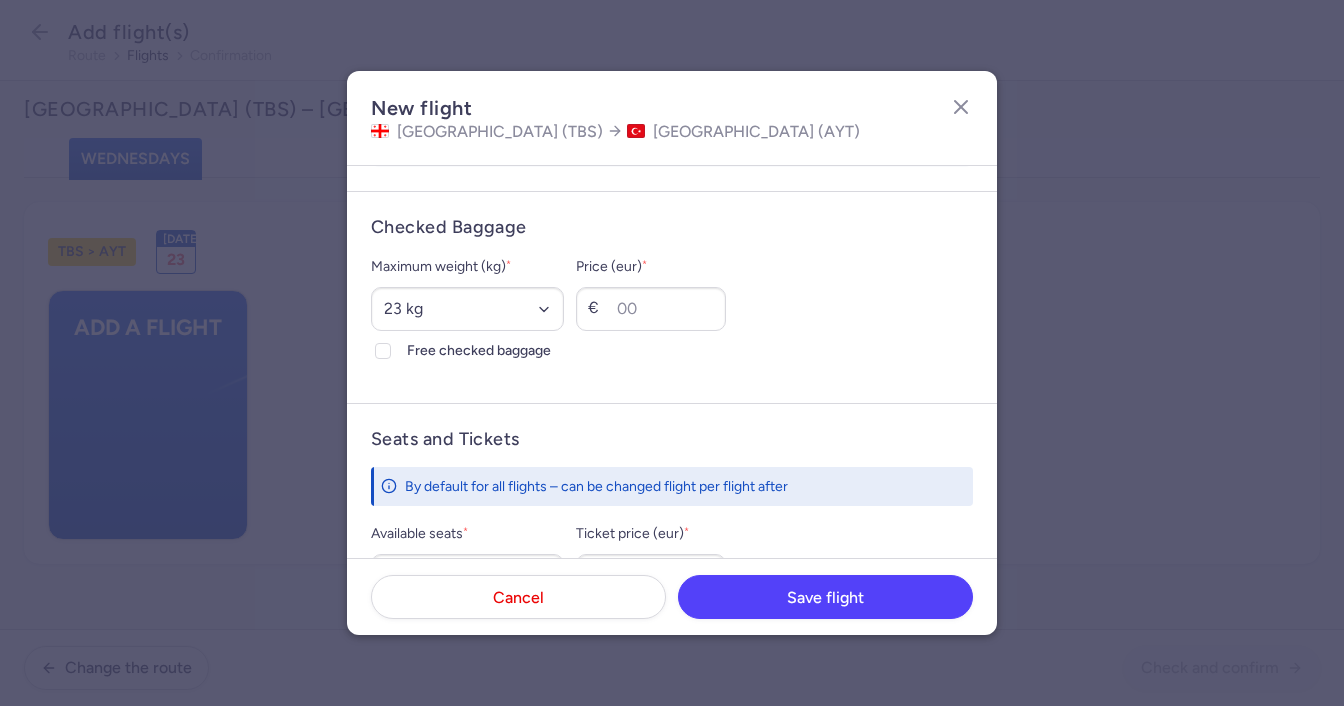 click on "Maximum weight (kg)  * Select an option 15 kg 16 kg 17 kg 18 kg 19 kg 20 kg 21 kg 22 kg 23 kg 24 kg 25 kg 26 kg 27 kg 28 kg 29 kg 30 kg 31 kg 32 kg 33 kg 34 kg 35 kg" at bounding box center (467, 293) 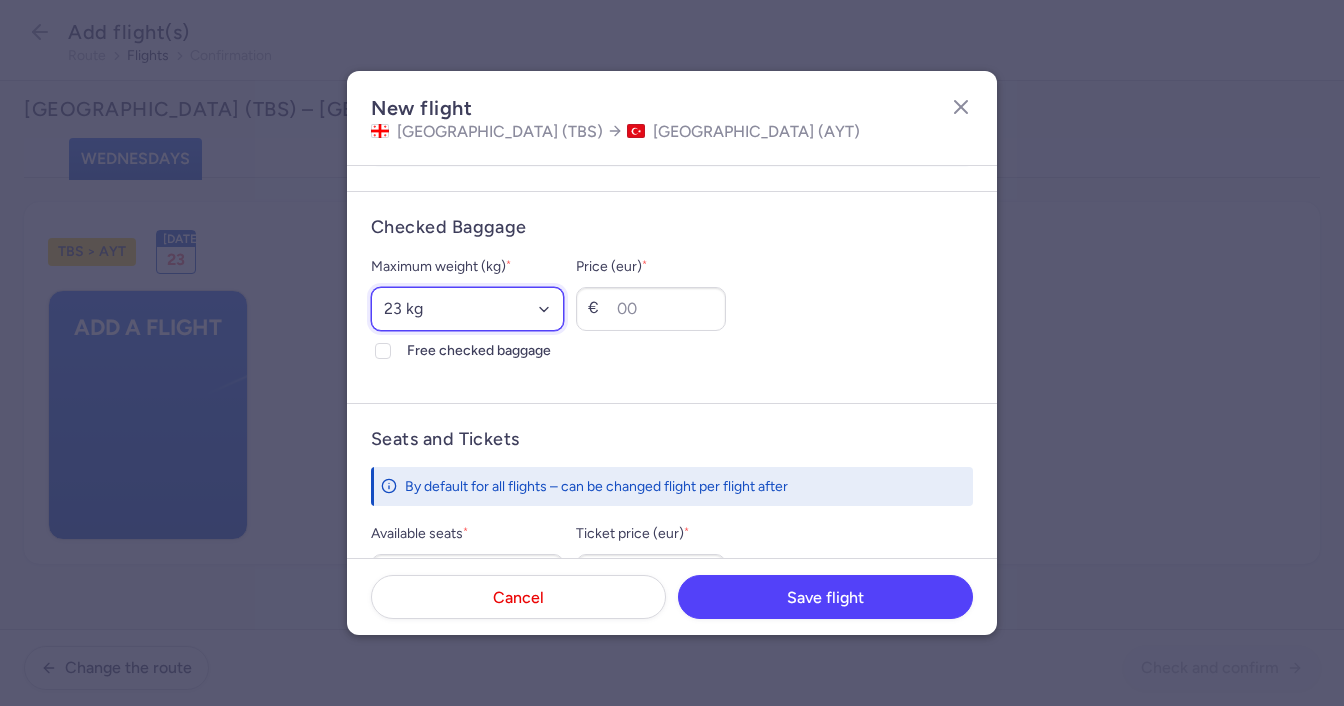 click on "Select an option 15 kg 16 kg 17 kg 18 kg 19 kg 20 kg 21 kg 22 kg 23 kg 24 kg 25 kg 26 kg 27 kg 28 kg 29 kg 30 kg 31 kg 32 kg 33 kg 34 kg 35 kg" at bounding box center (467, 309) 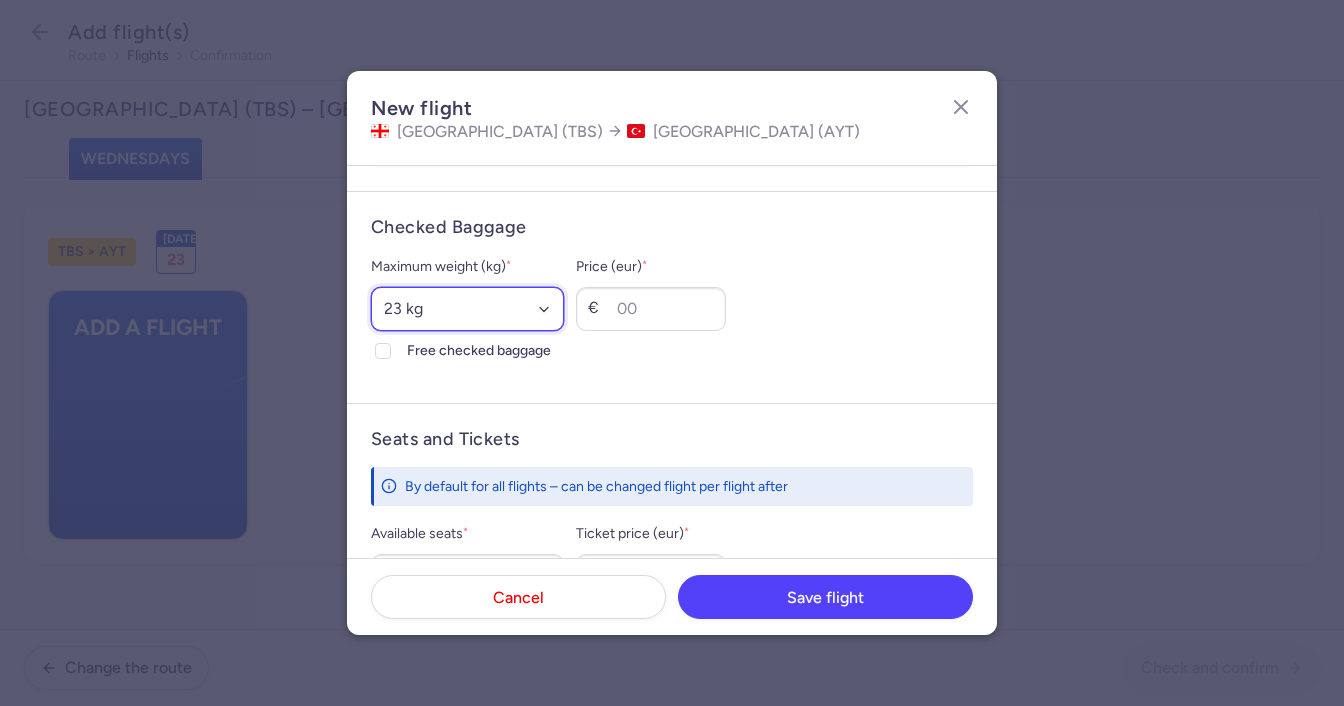 select on "20" 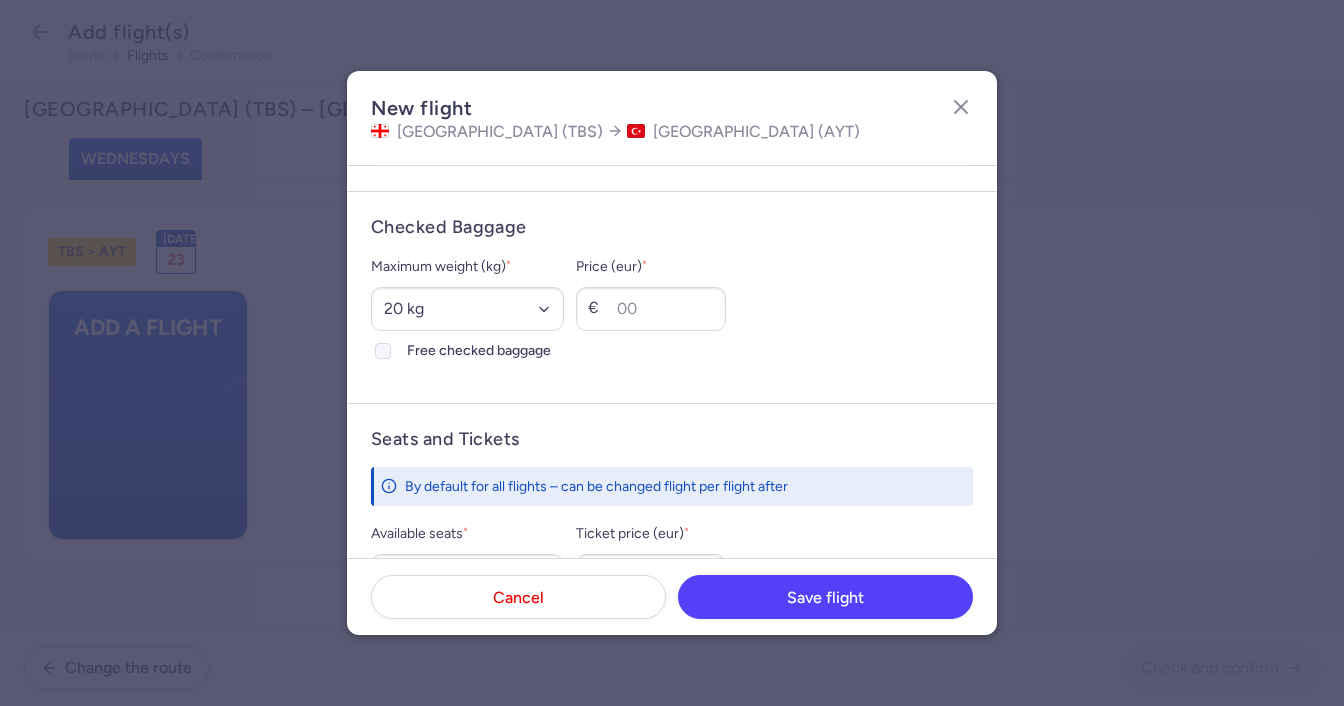click on "Free checked baggage" 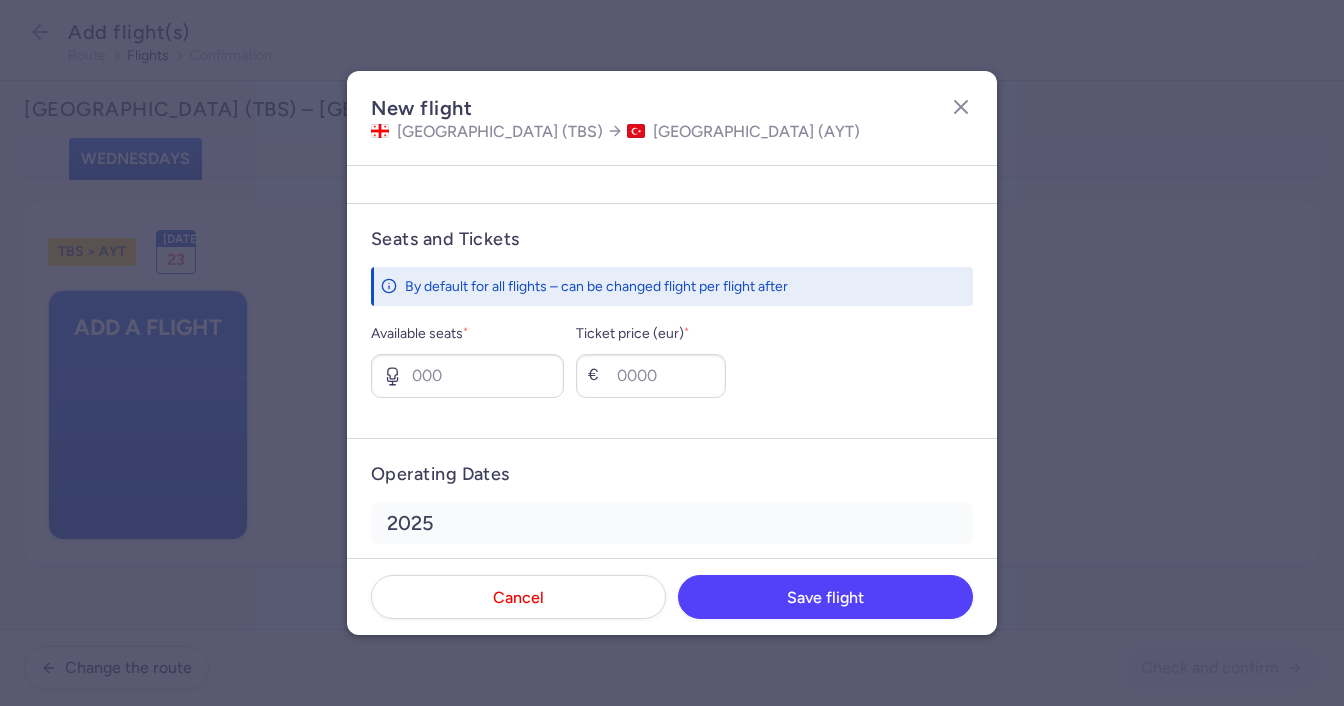 scroll, scrollTop: 800, scrollLeft: 0, axis: vertical 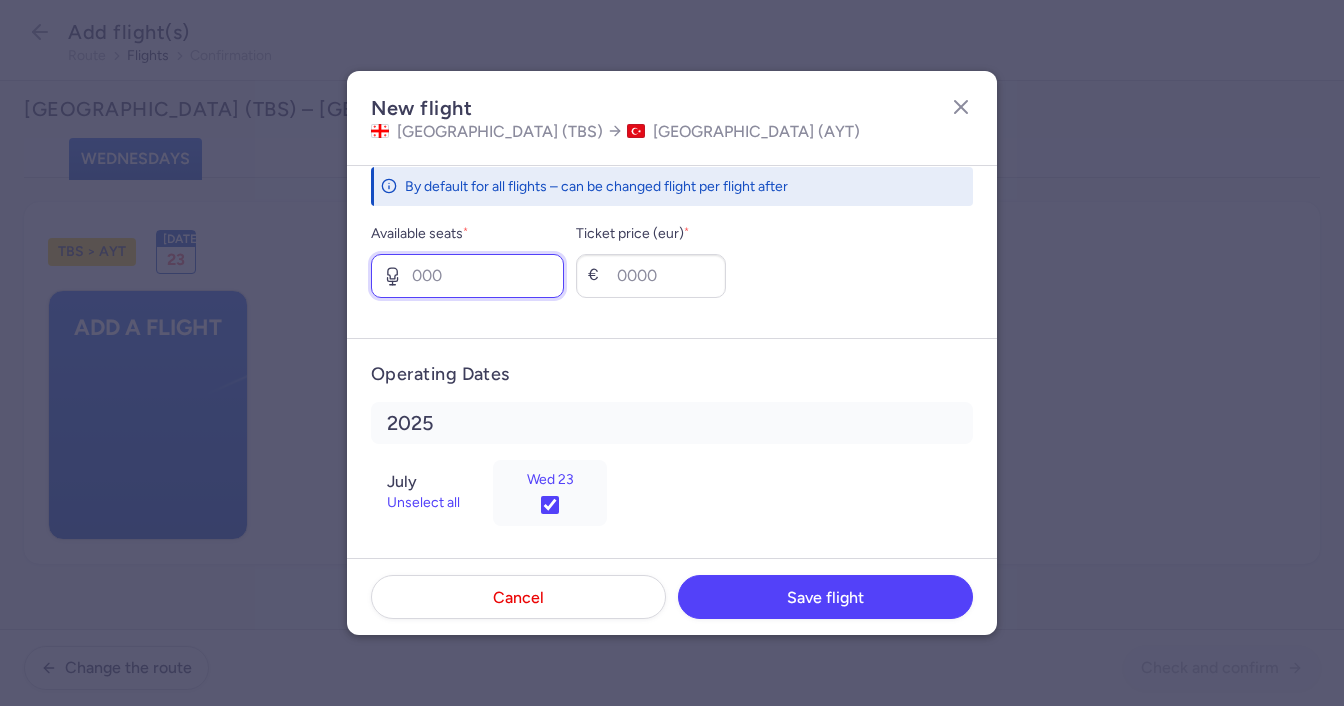 click on "Available seats  *" at bounding box center [467, 276] 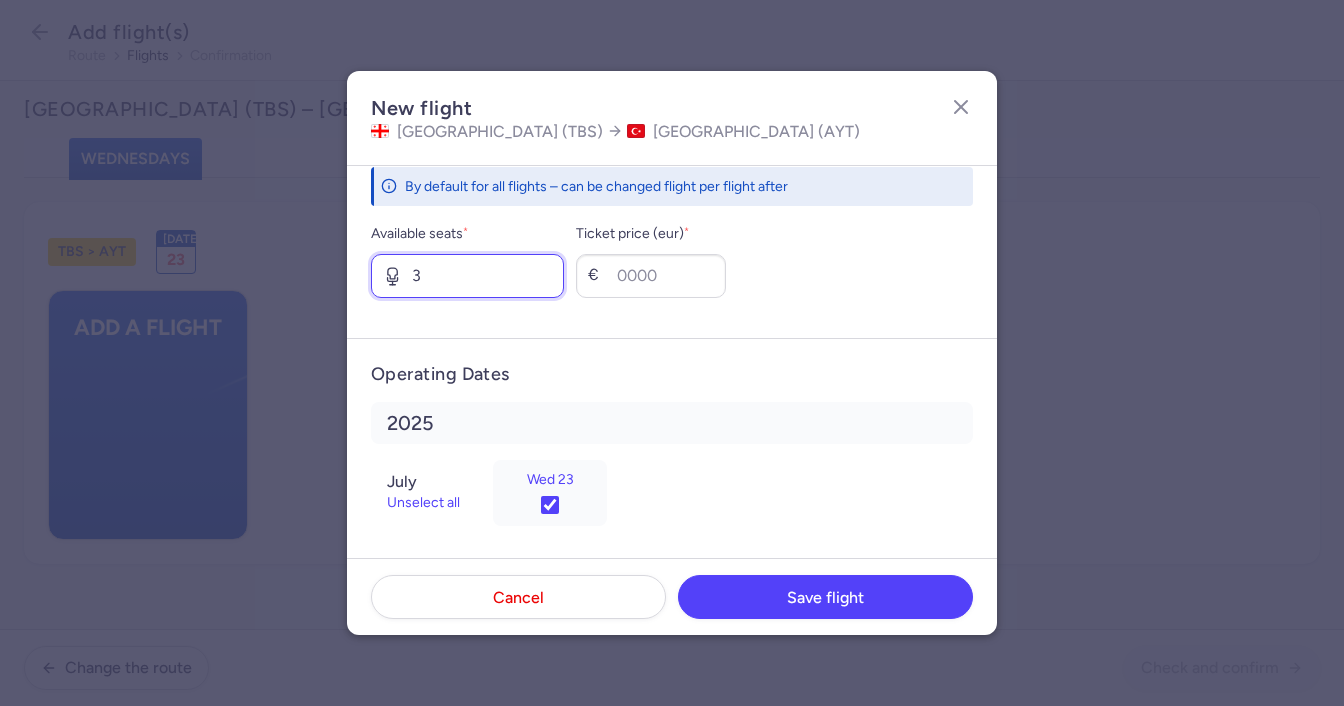 scroll, scrollTop: 805, scrollLeft: 0, axis: vertical 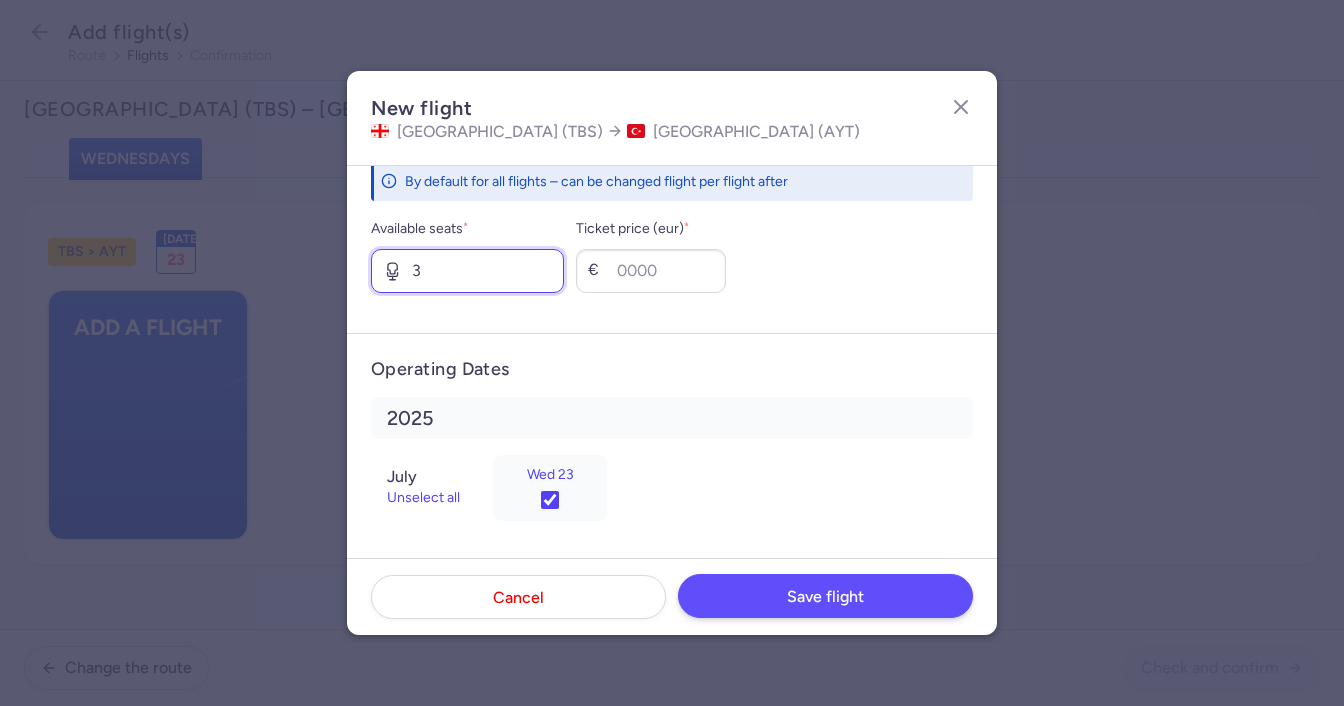 type on "3" 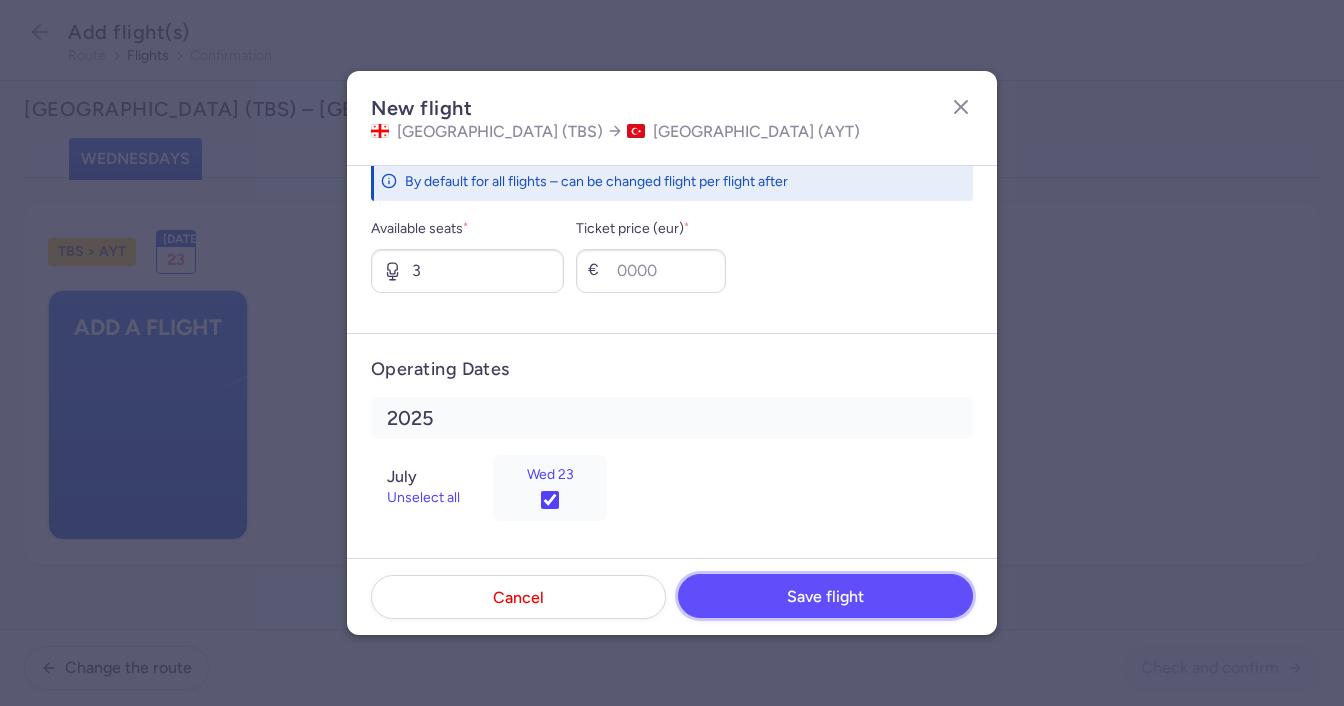 click on "Save flight" at bounding box center (825, 597) 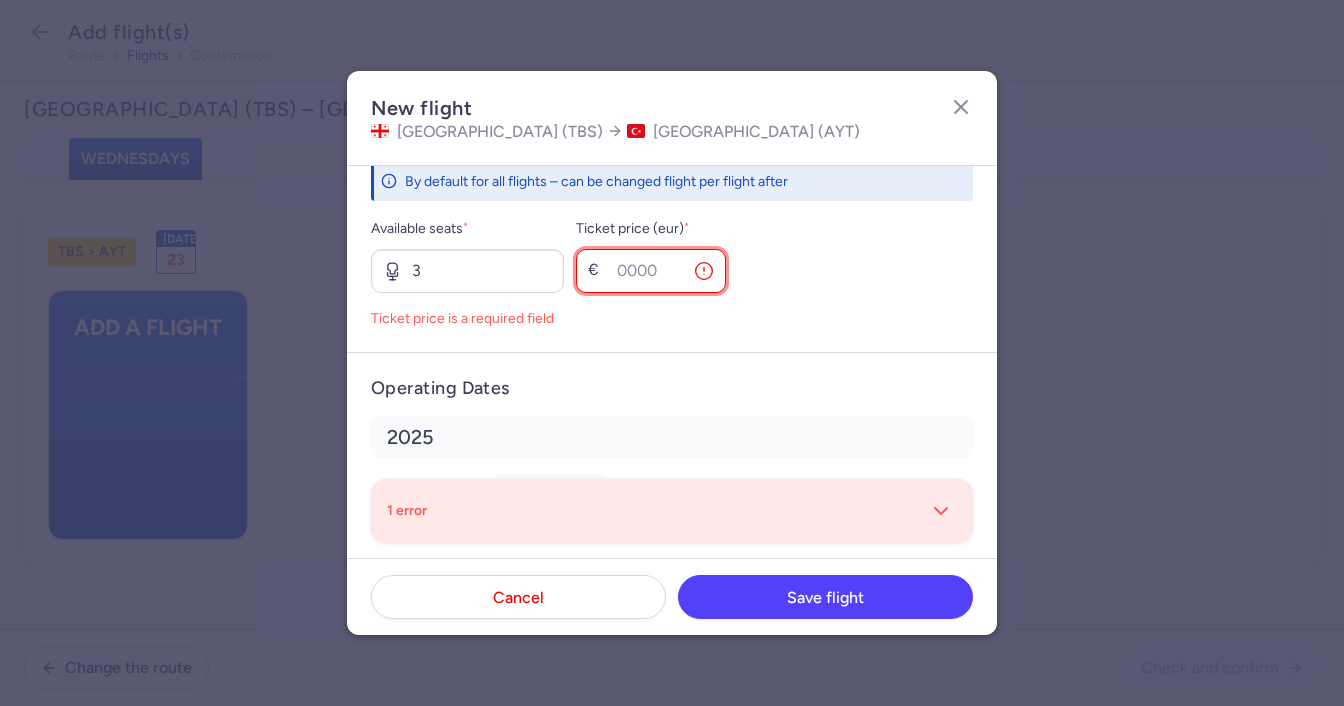 click on "Ticket price (eur)  *" at bounding box center [651, 271] 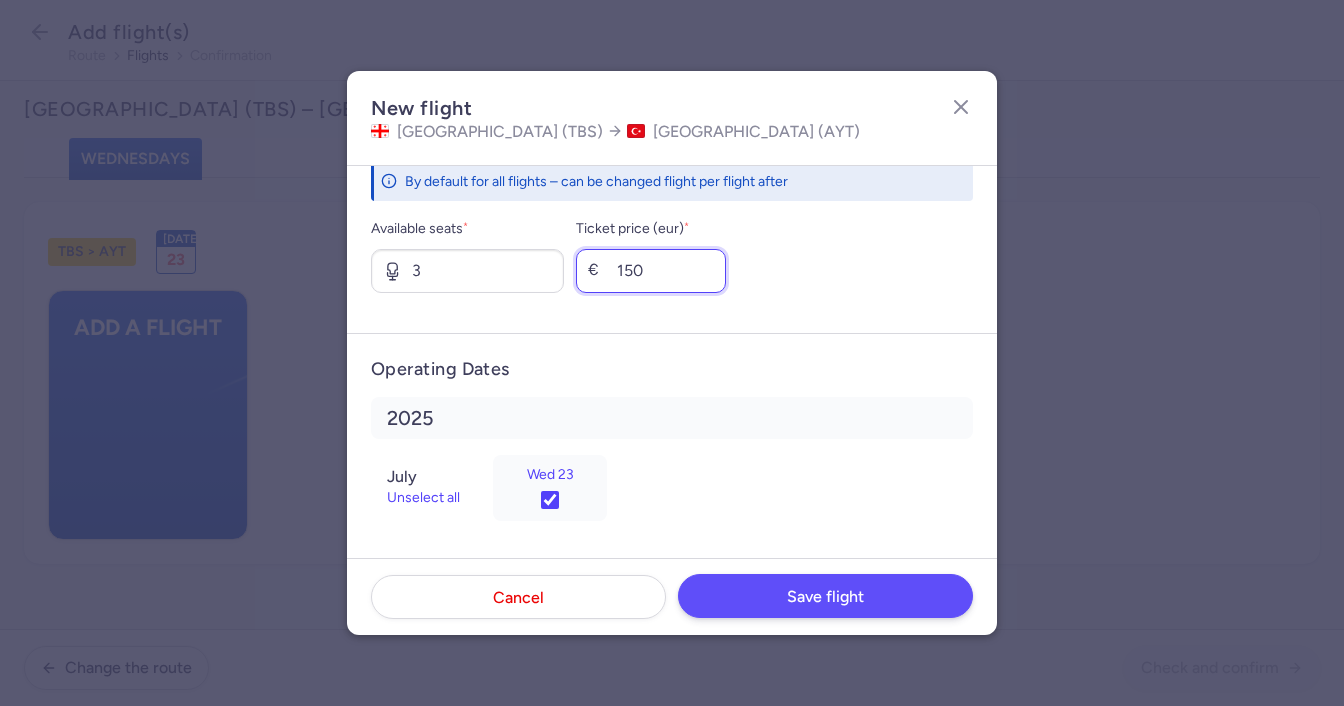 type on "150" 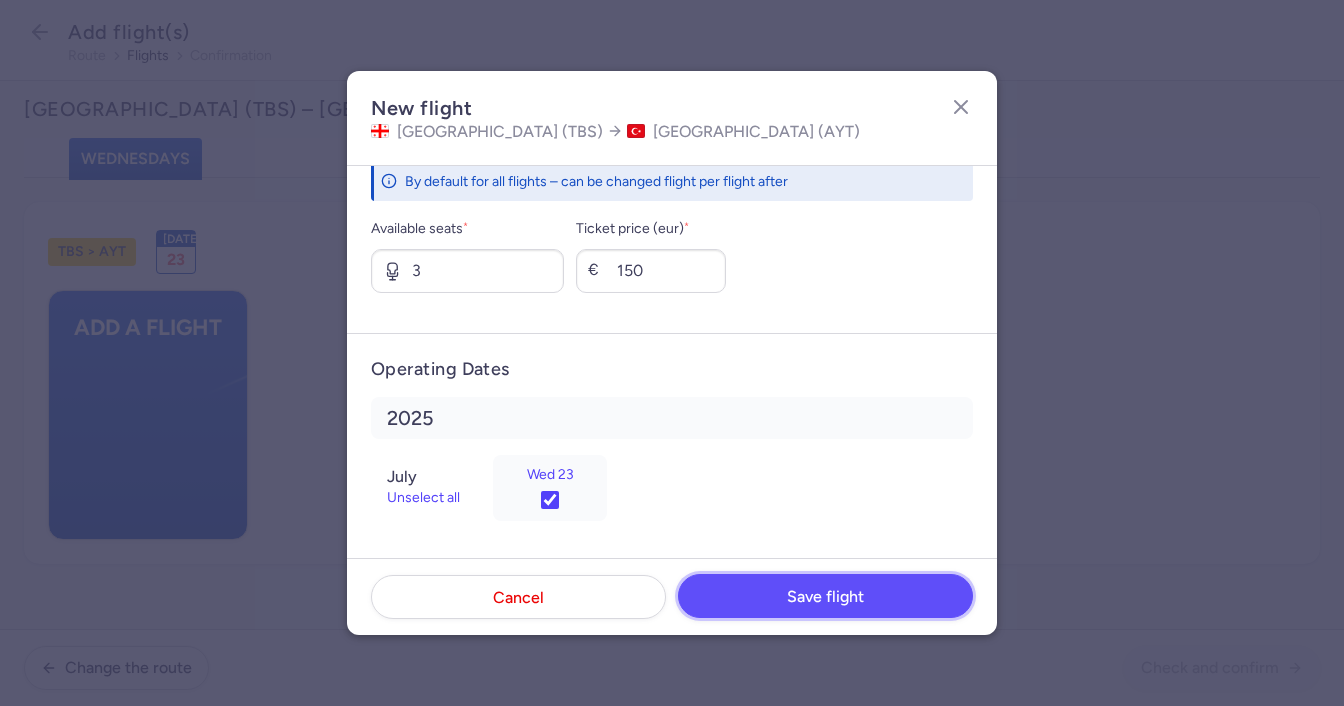 click on "Save flight" at bounding box center [825, 597] 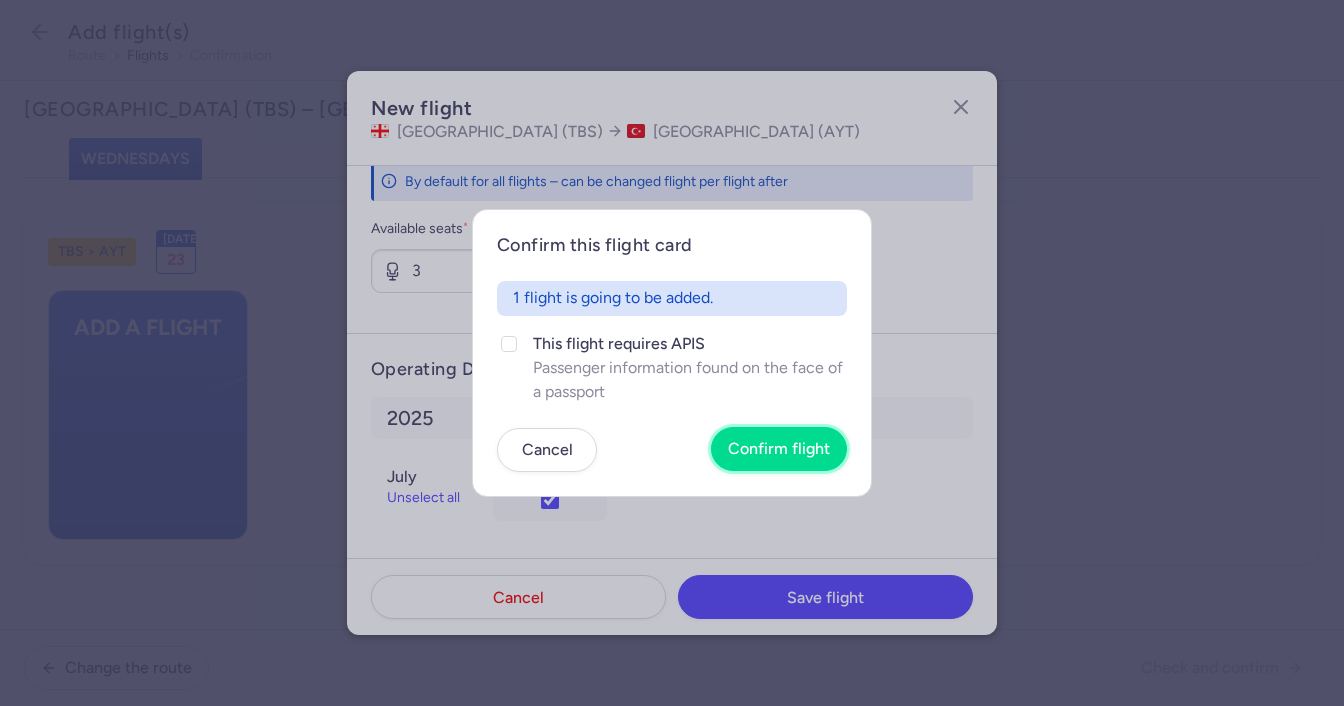 click on "Confirm flight" at bounding box center (779, 449) 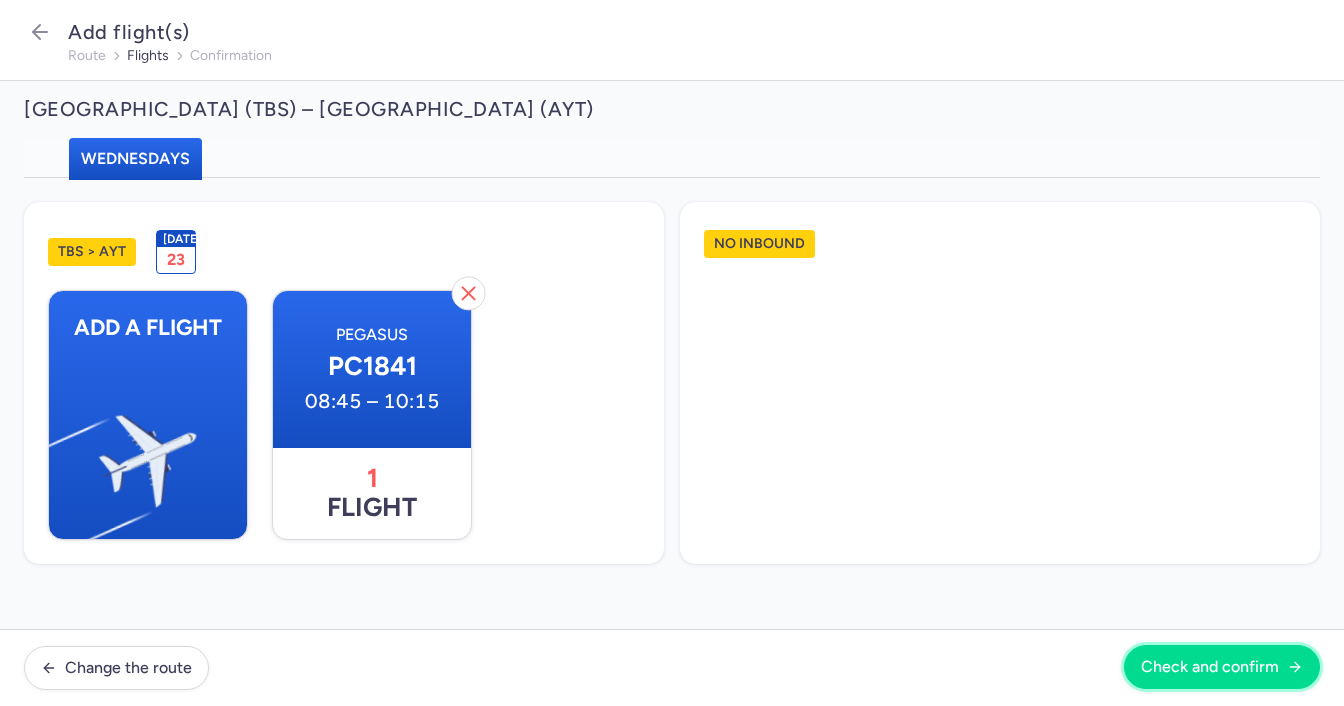 click on "Check and confirm" at bounding box center [1210, 667] 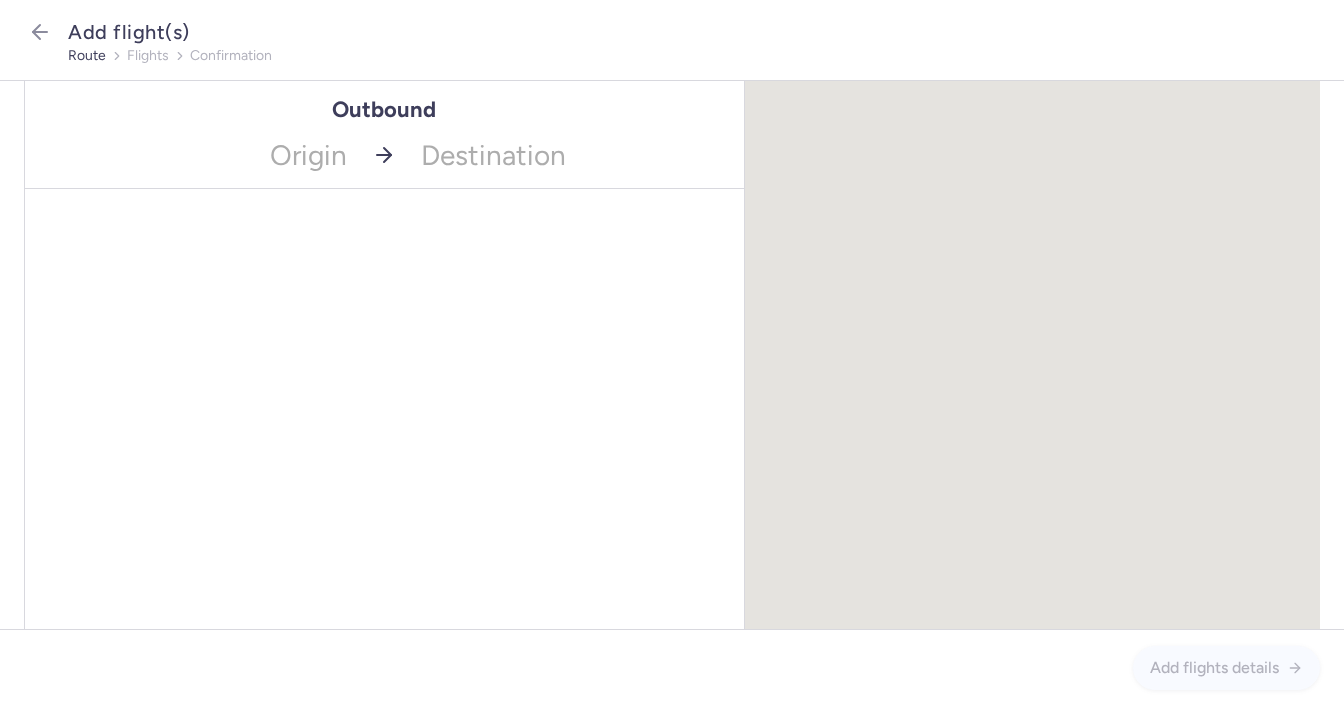 scroll, scrollTop: 0, scrollLeft: 0, axis: both 